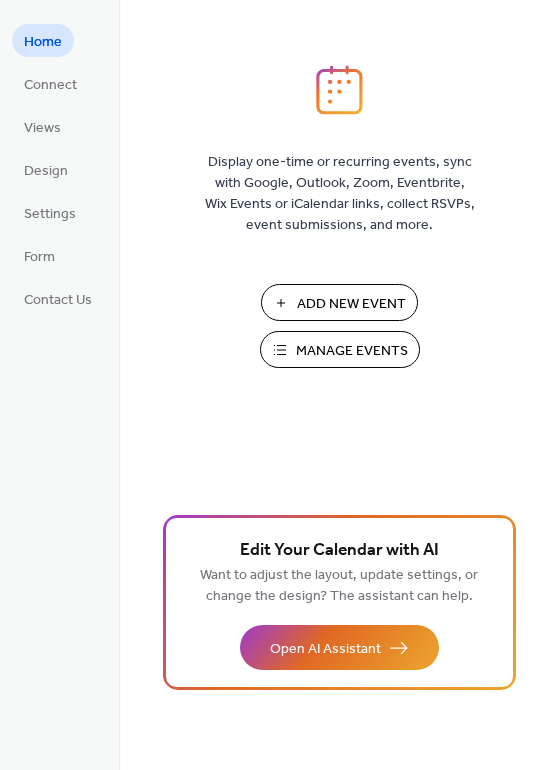 scroll, scrollTop: 0, scrollLeft: 0, axis: both 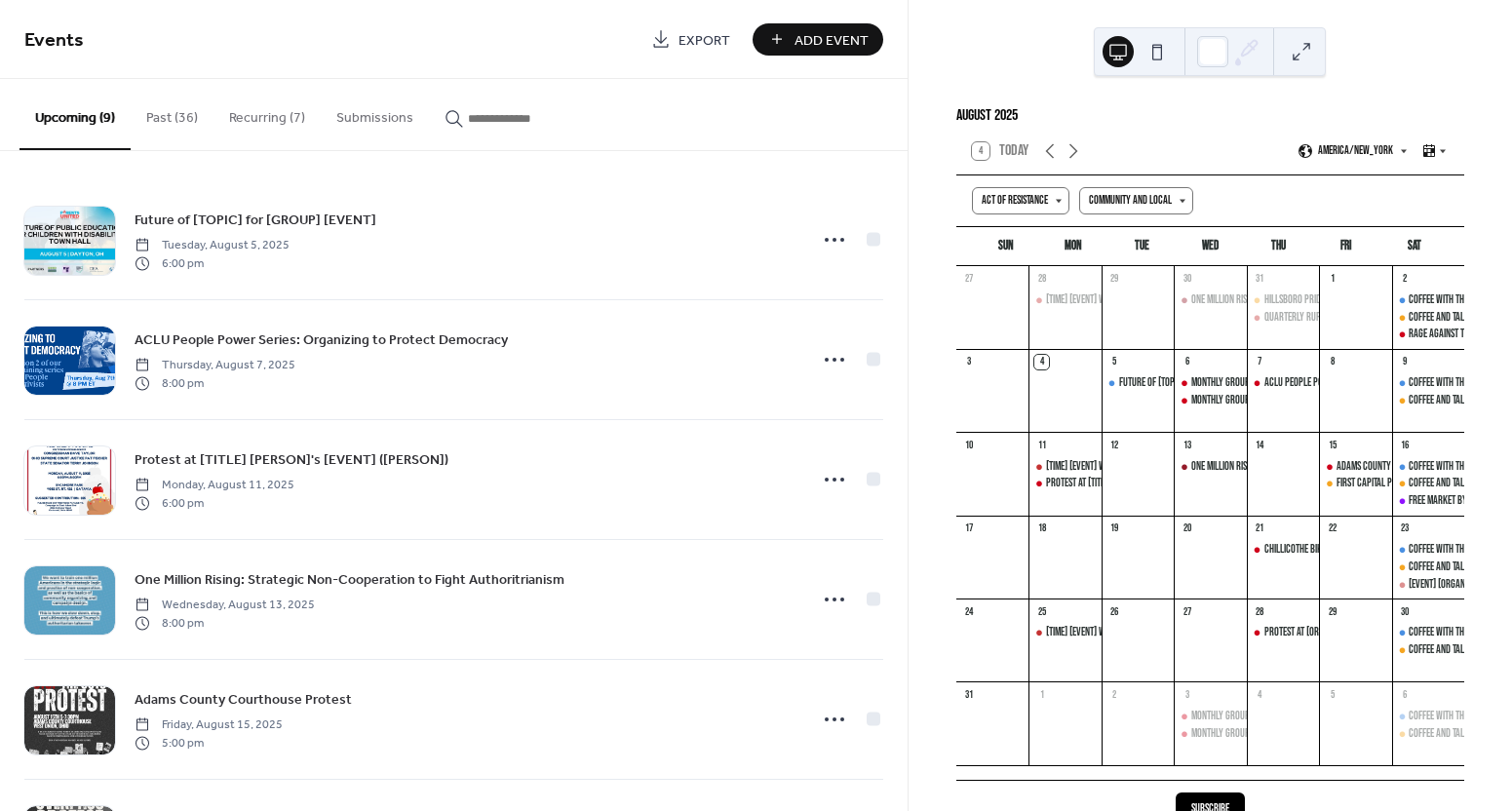 click on "Add Event" at bounding box center (832, 40) 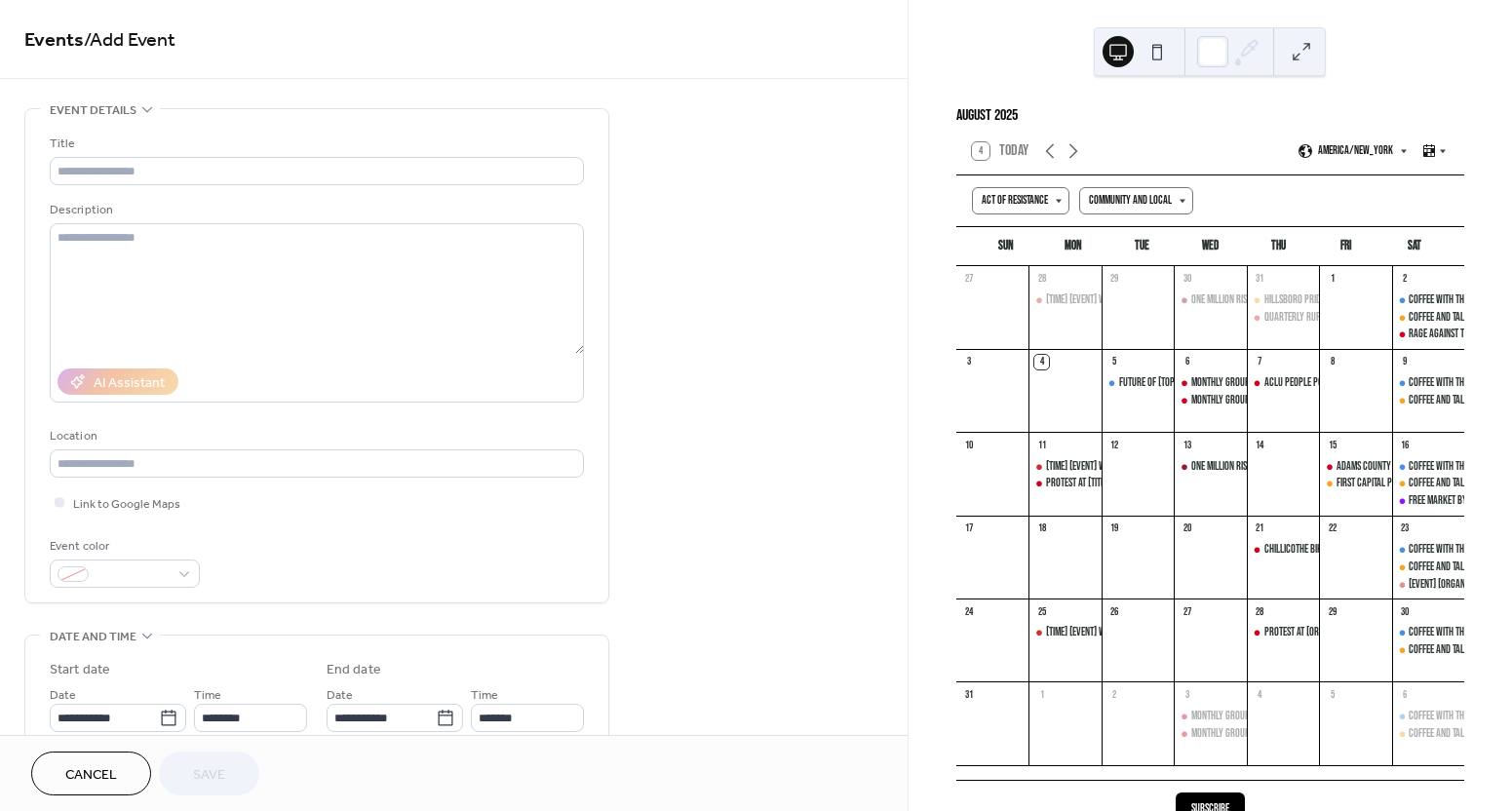 click on "Cancel" at bounding box center (91, 773) 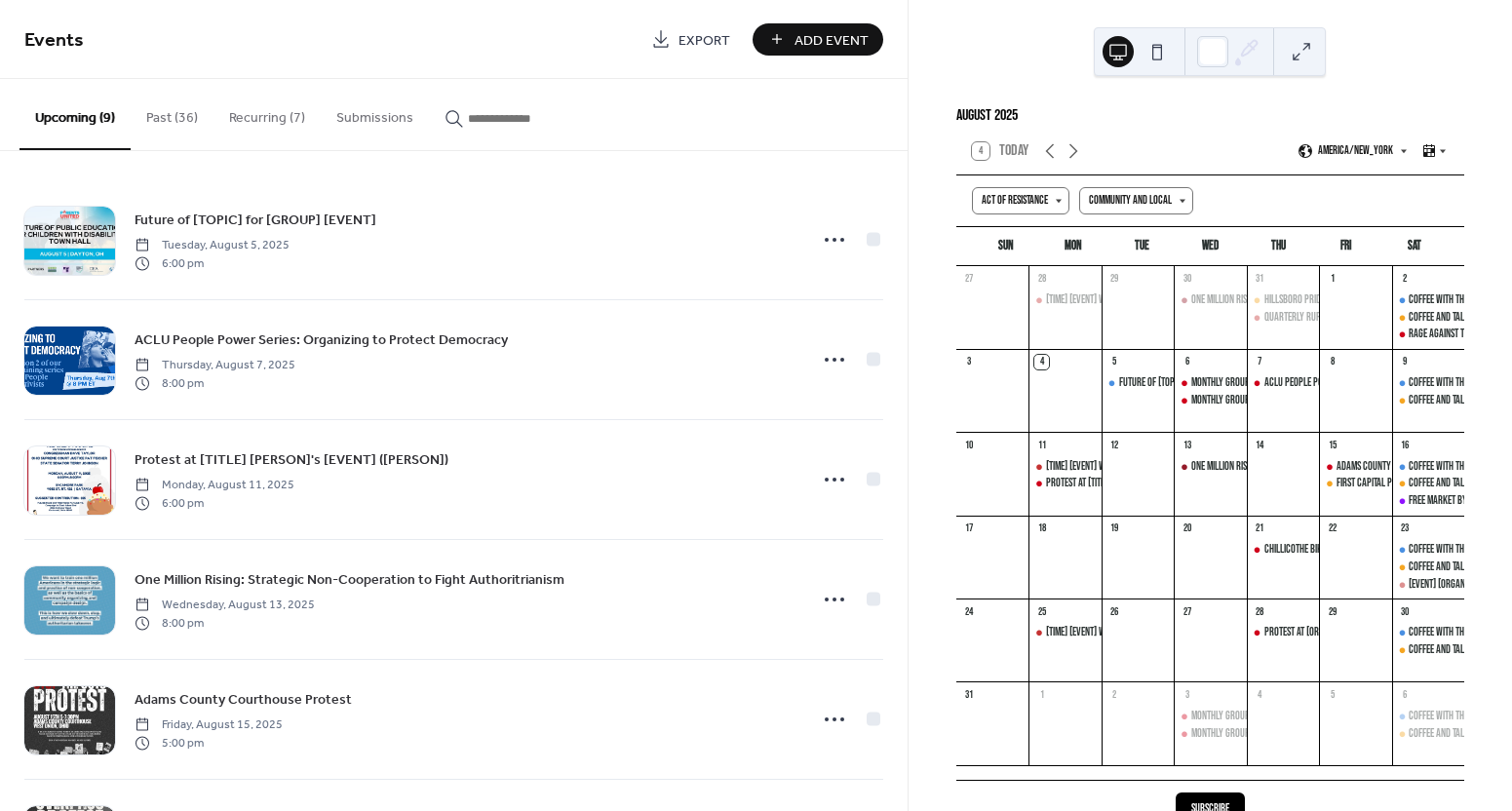 click on "Recurring (7)" at bounding box center (267, 113) 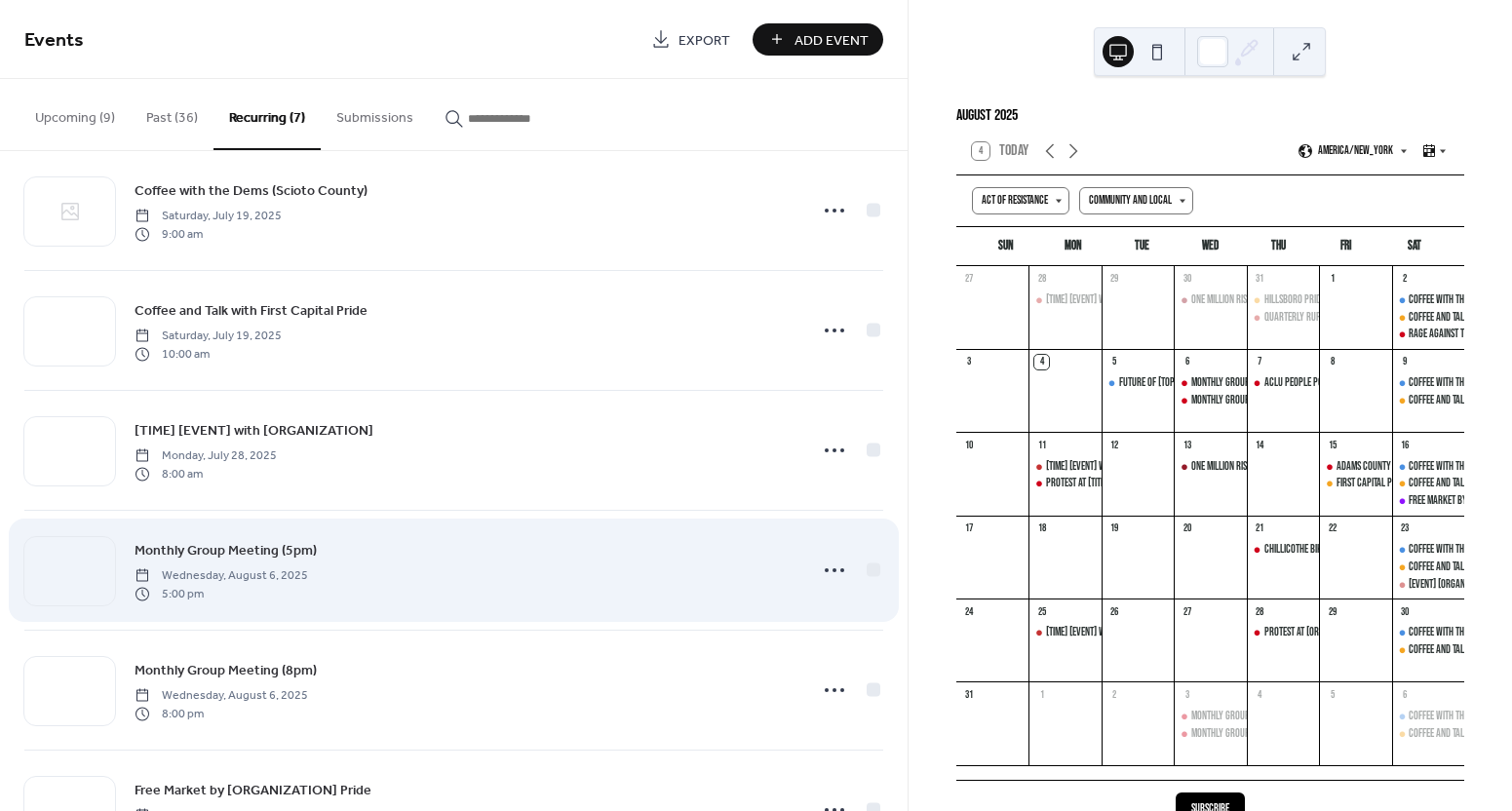 scroll, scrollTop: 156, scrollLeft: 0, axis: vertical 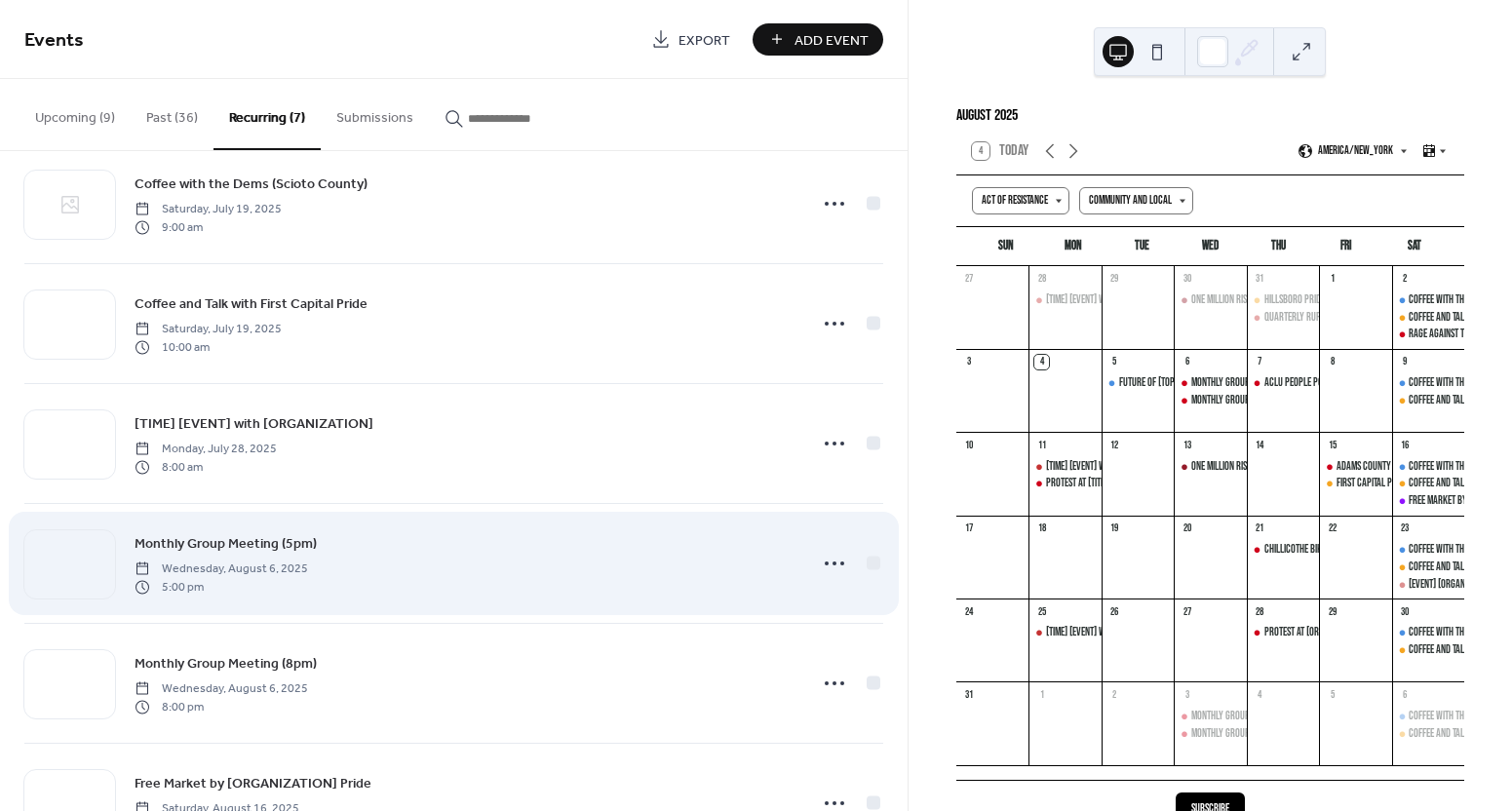 click on "Monthly Group Meeting (5pm)" at bounding box center (225, 544) 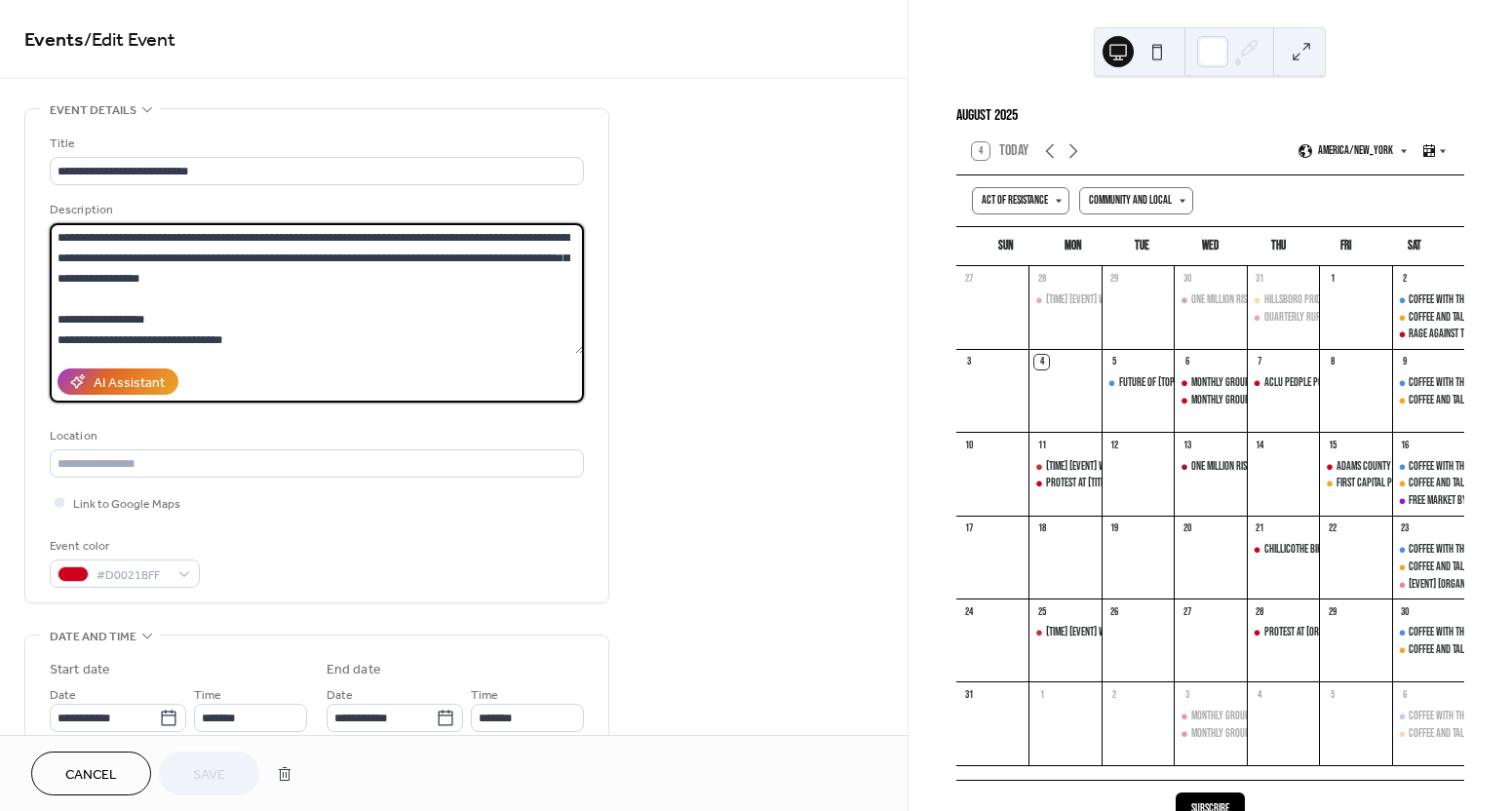 scroll, scrollTop: 246, scrollLeft: 0, axis: vertical 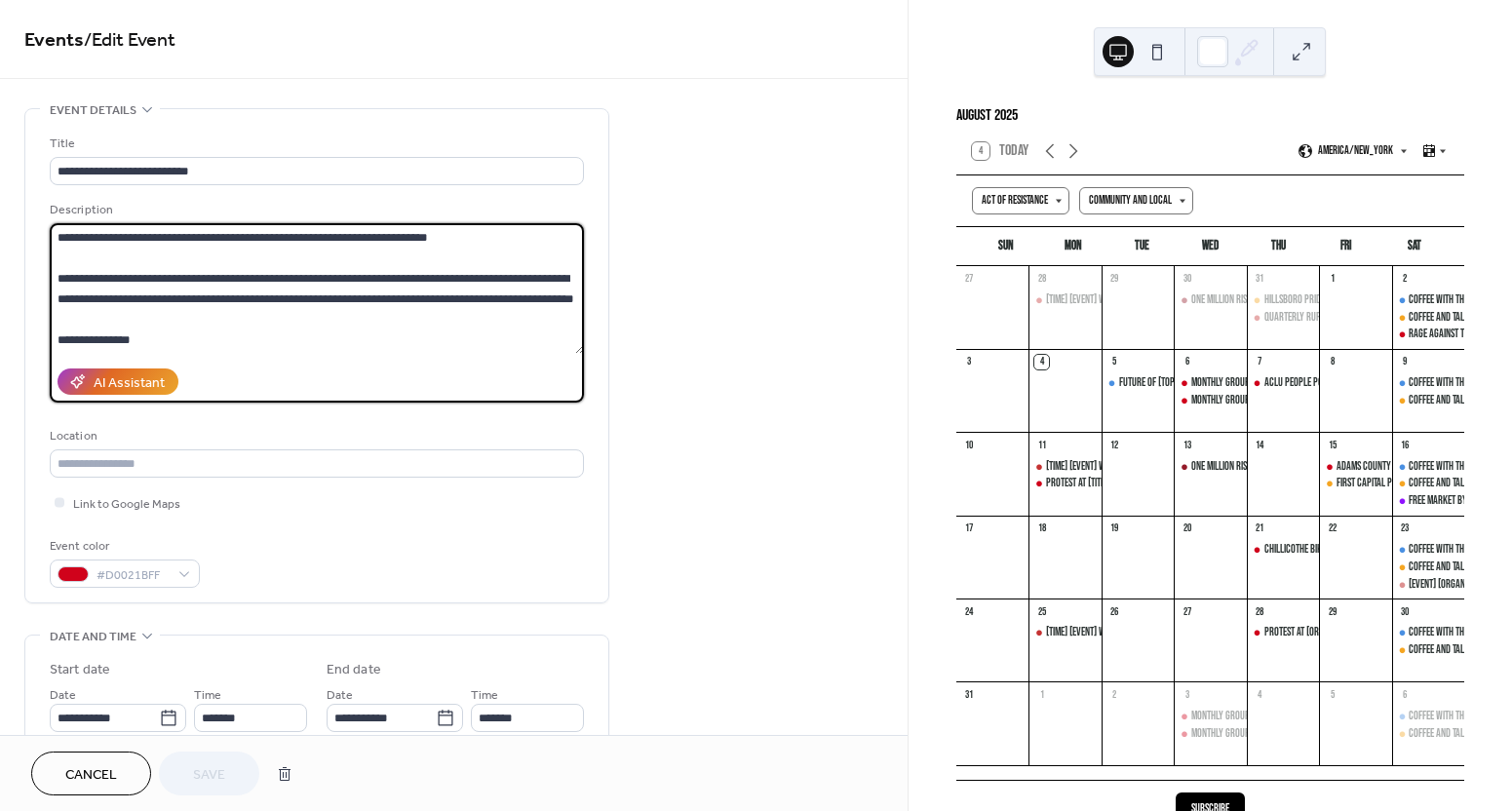 drag, startPoint x: 53, startPoint y: 234, endPoint x: 300, endPoint y: 380, distance: 286.92333 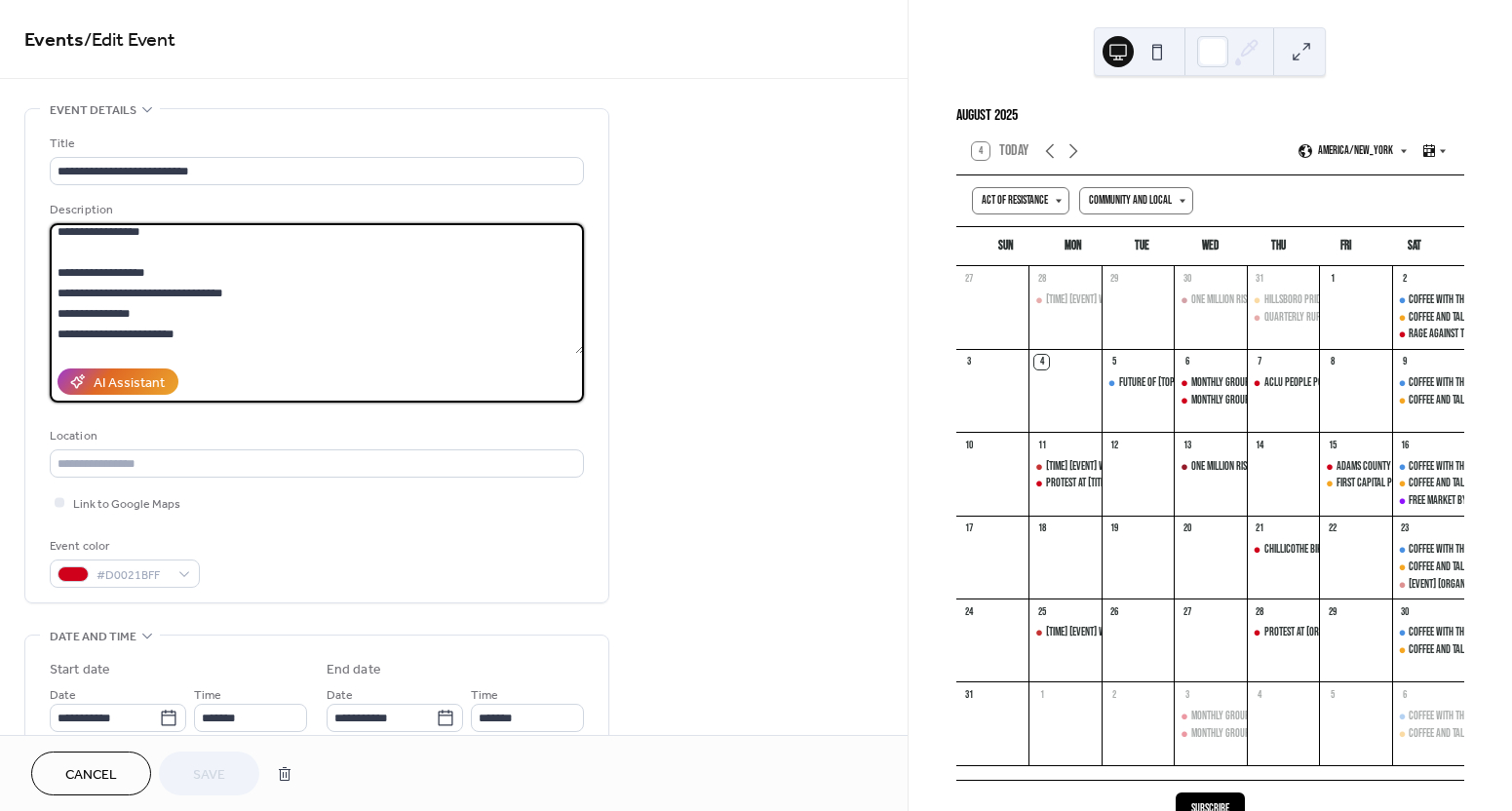 scroll, scrollTop: 0, scrollLeft: 0, axis: both 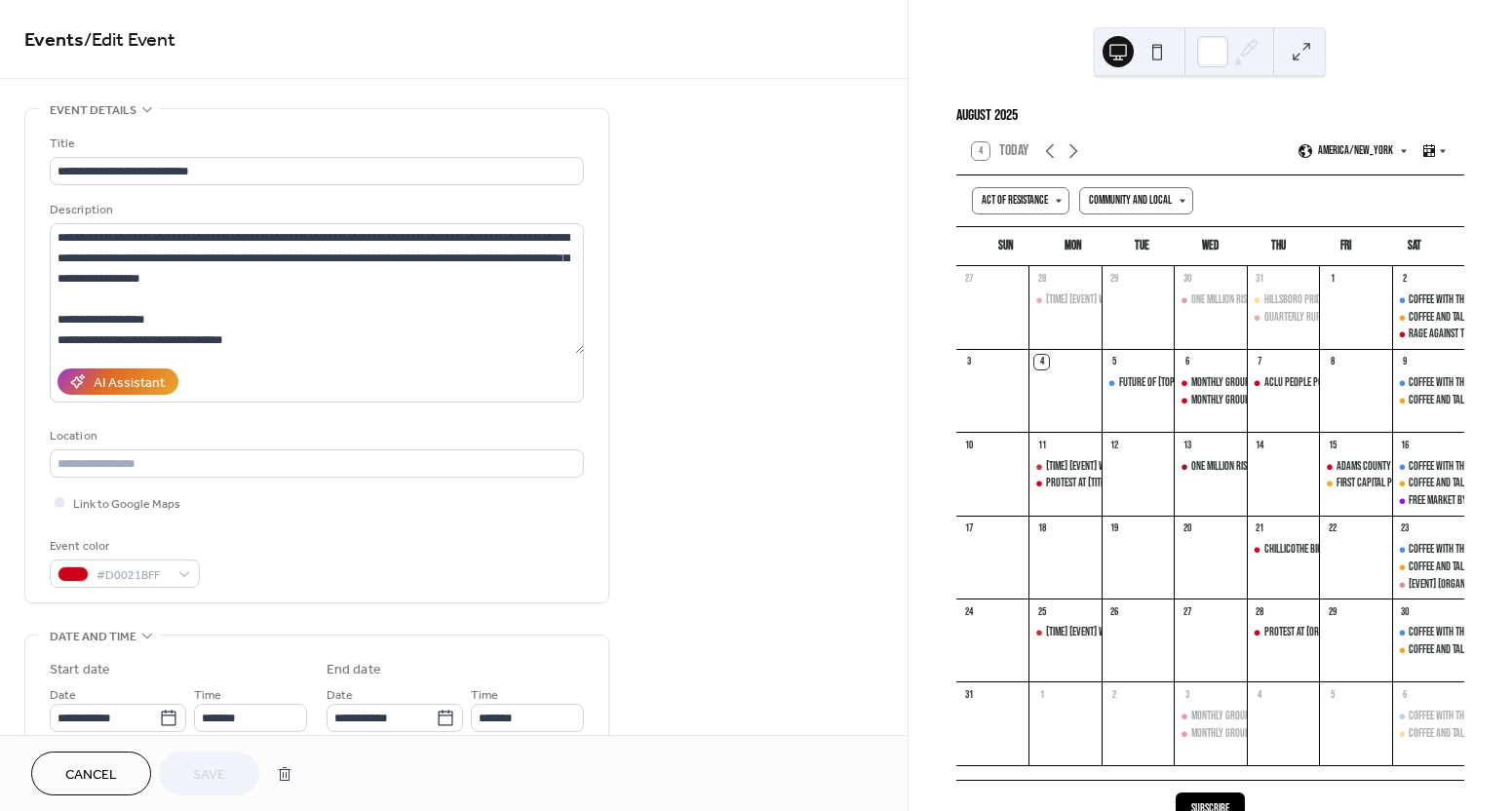 drag, startPoint x: 728, startPoint y: 324, endPoint x: 587, endPoint y: 365, distance: 146.84005 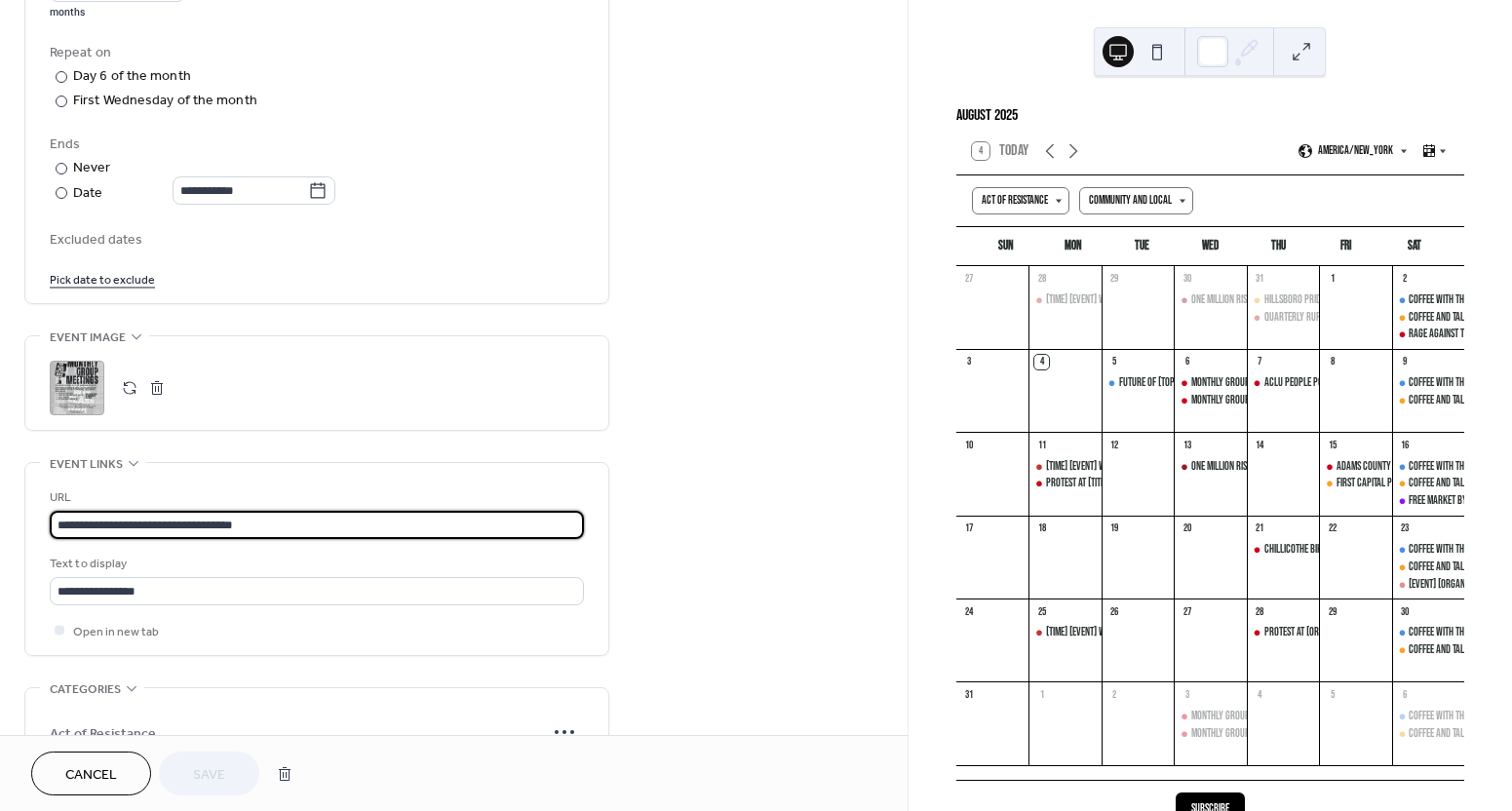 click on "**********" at bounding box center (317, 524) 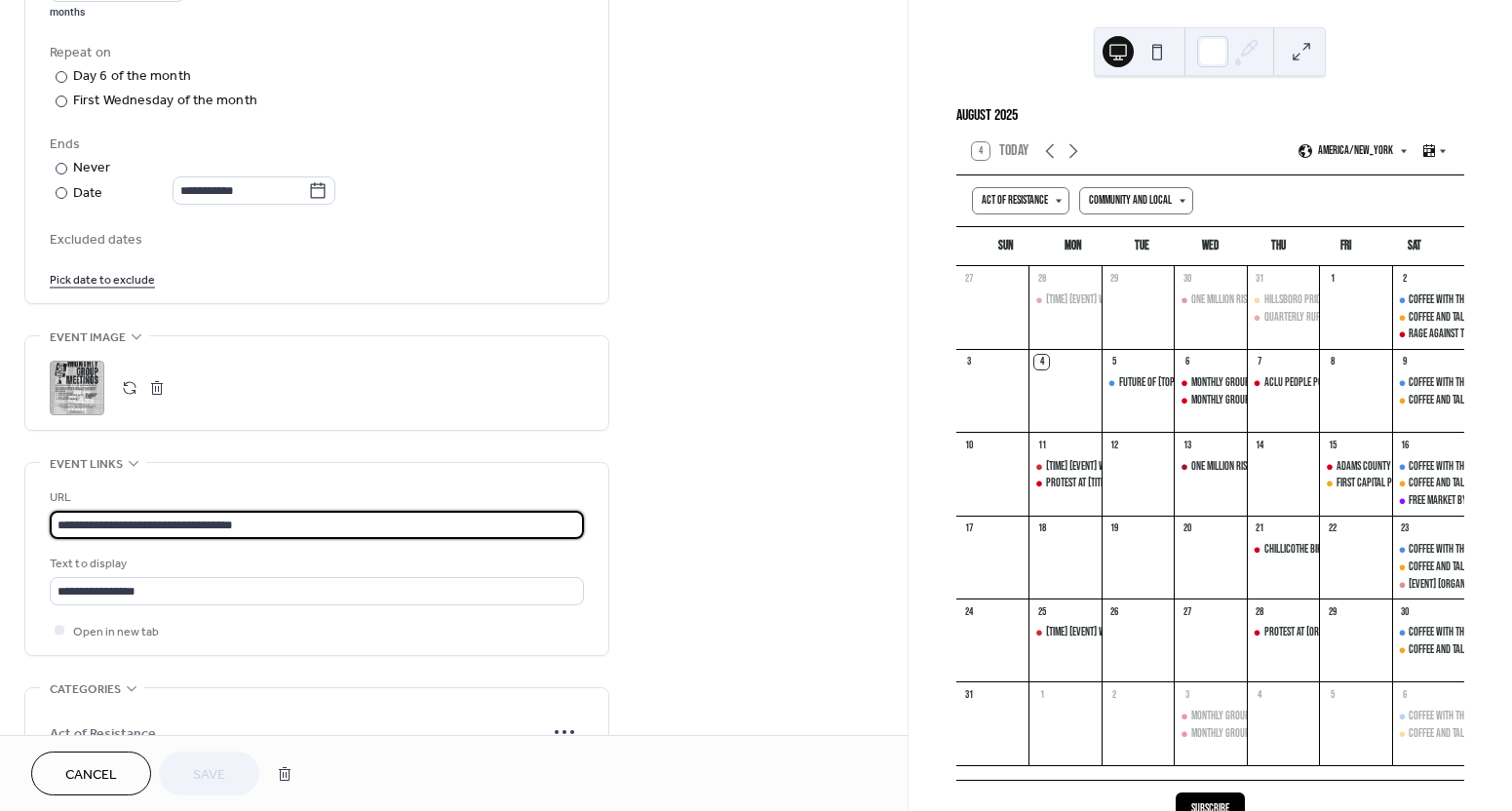 scroll, scrollTop: 983, scrollLeft: 0, axis: vertical 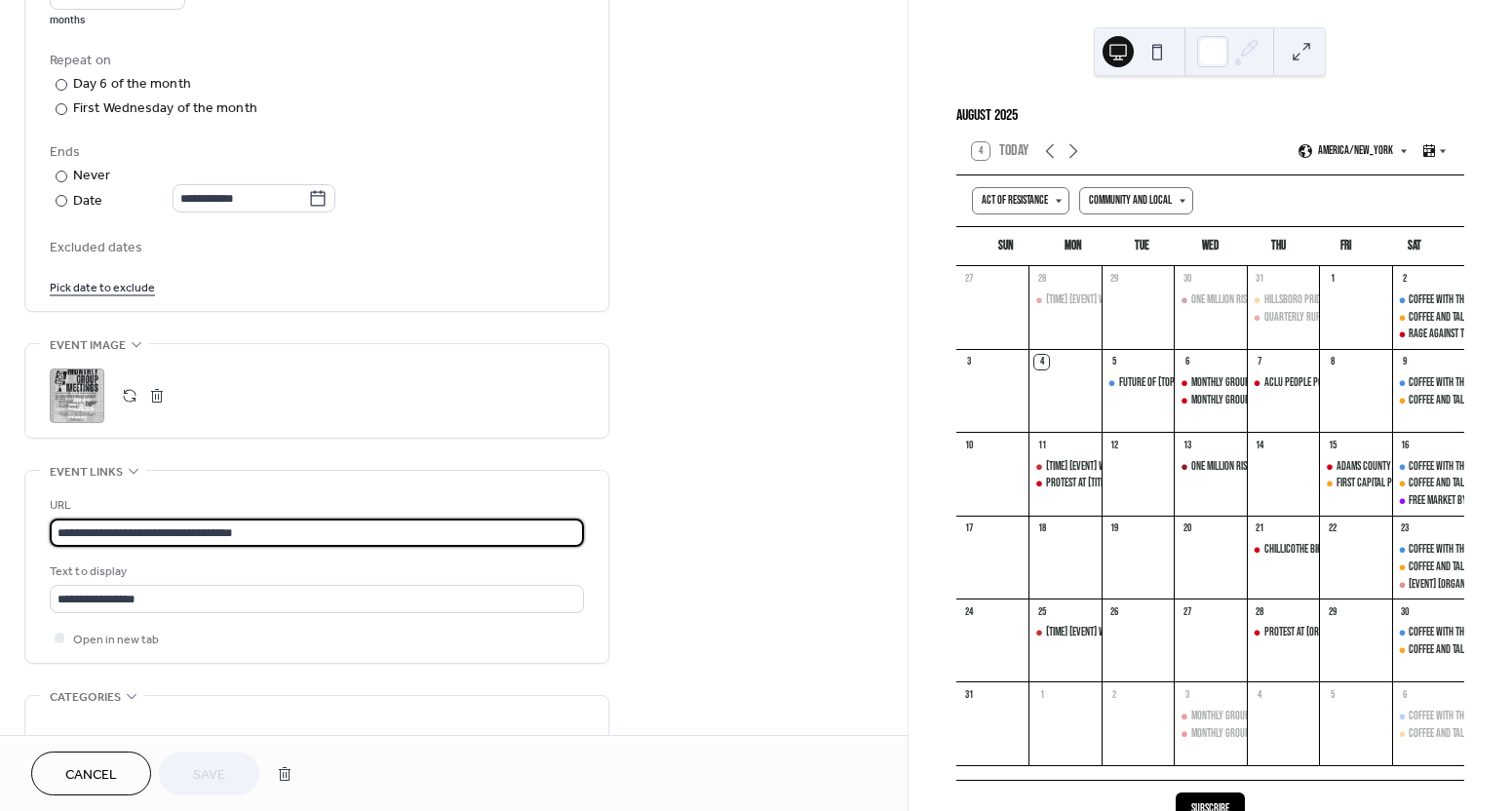 drag, startPoint x: 315, startPoint y: 523, endPoint x: 55, endPoint y: 529, distance: 260.0692 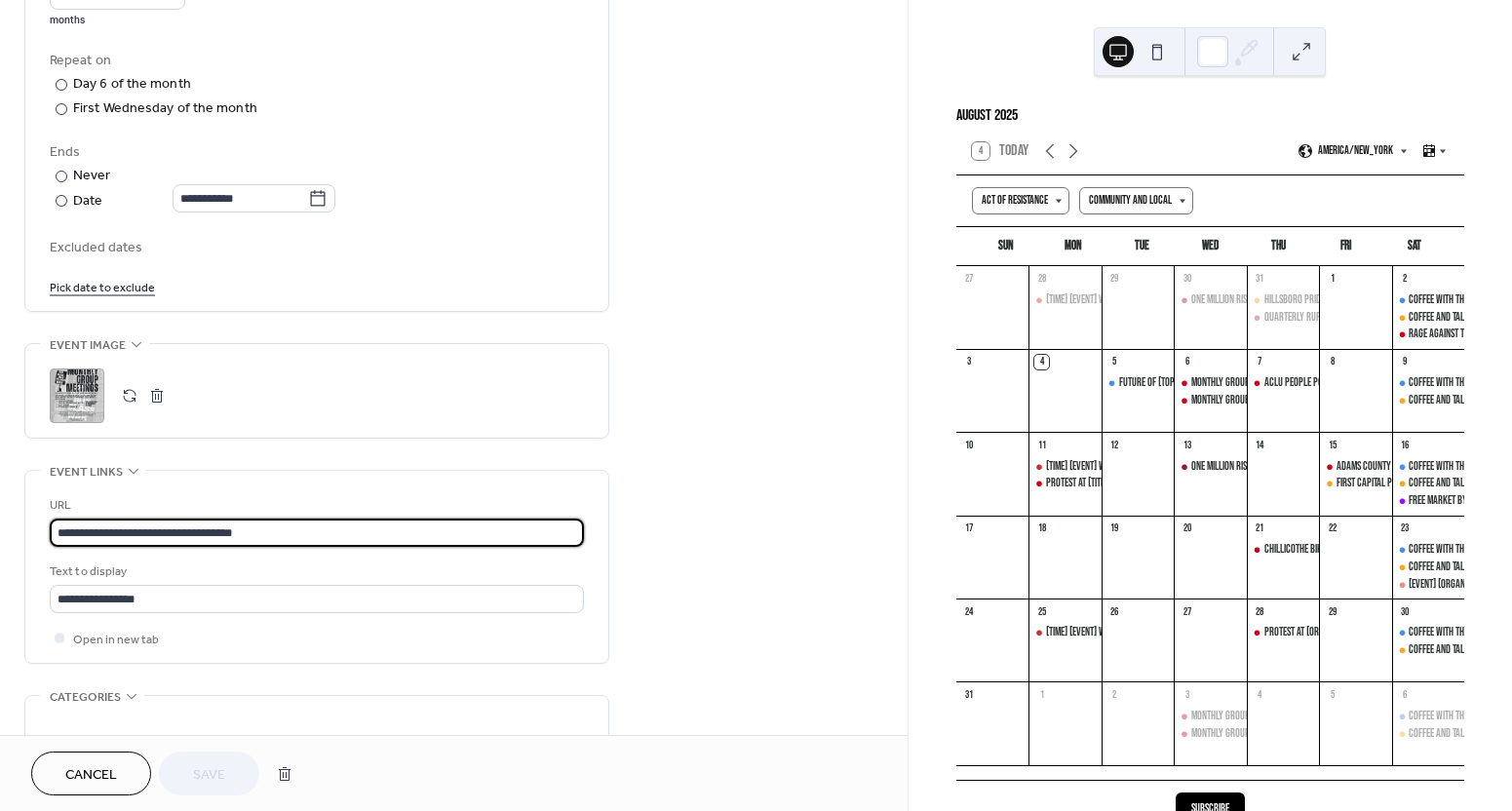 click on "**********" at bounding box center [317, 532] 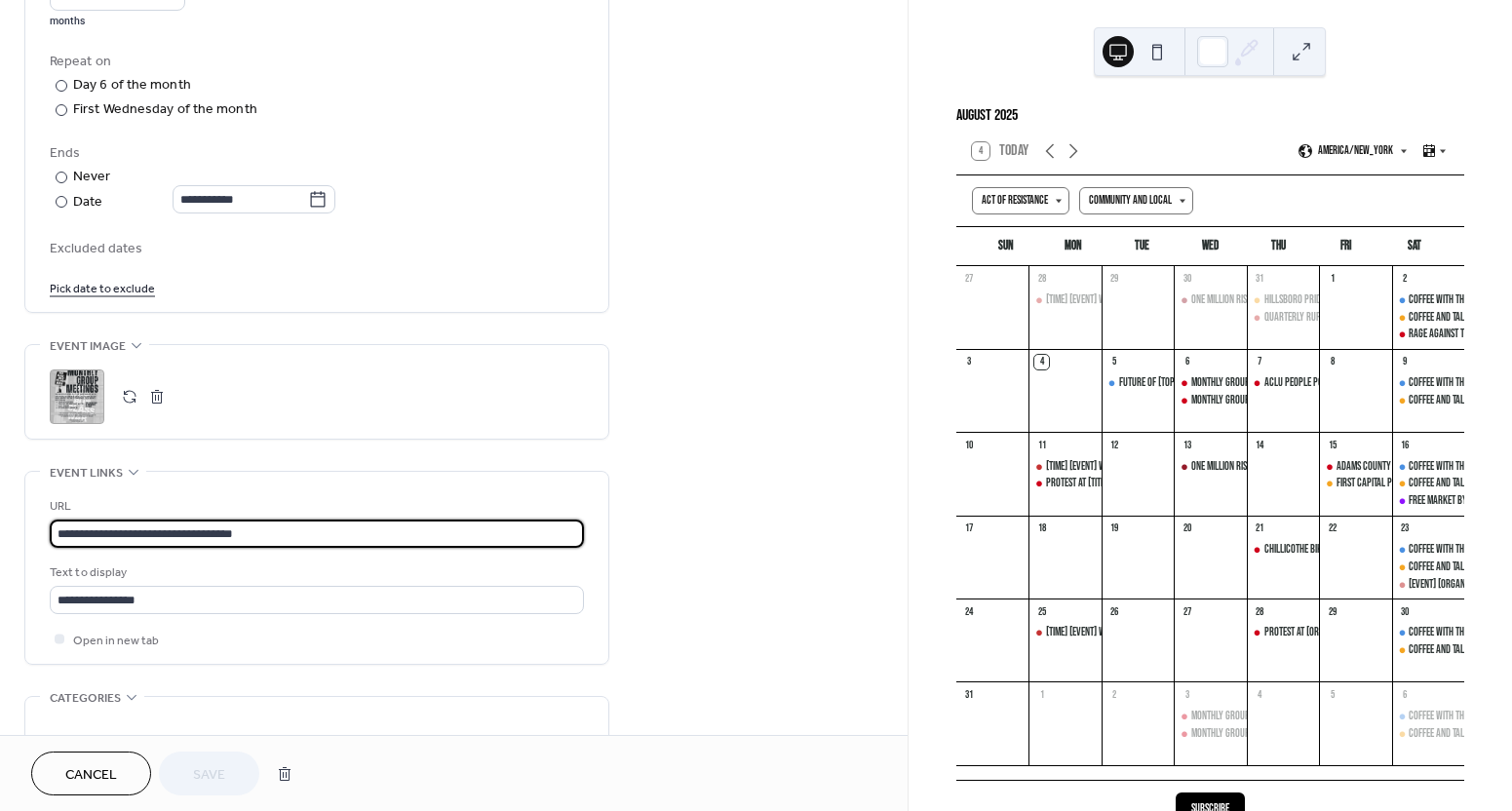 scroll, scrollTop: 980, scrollLeft: 0, axis: vertical 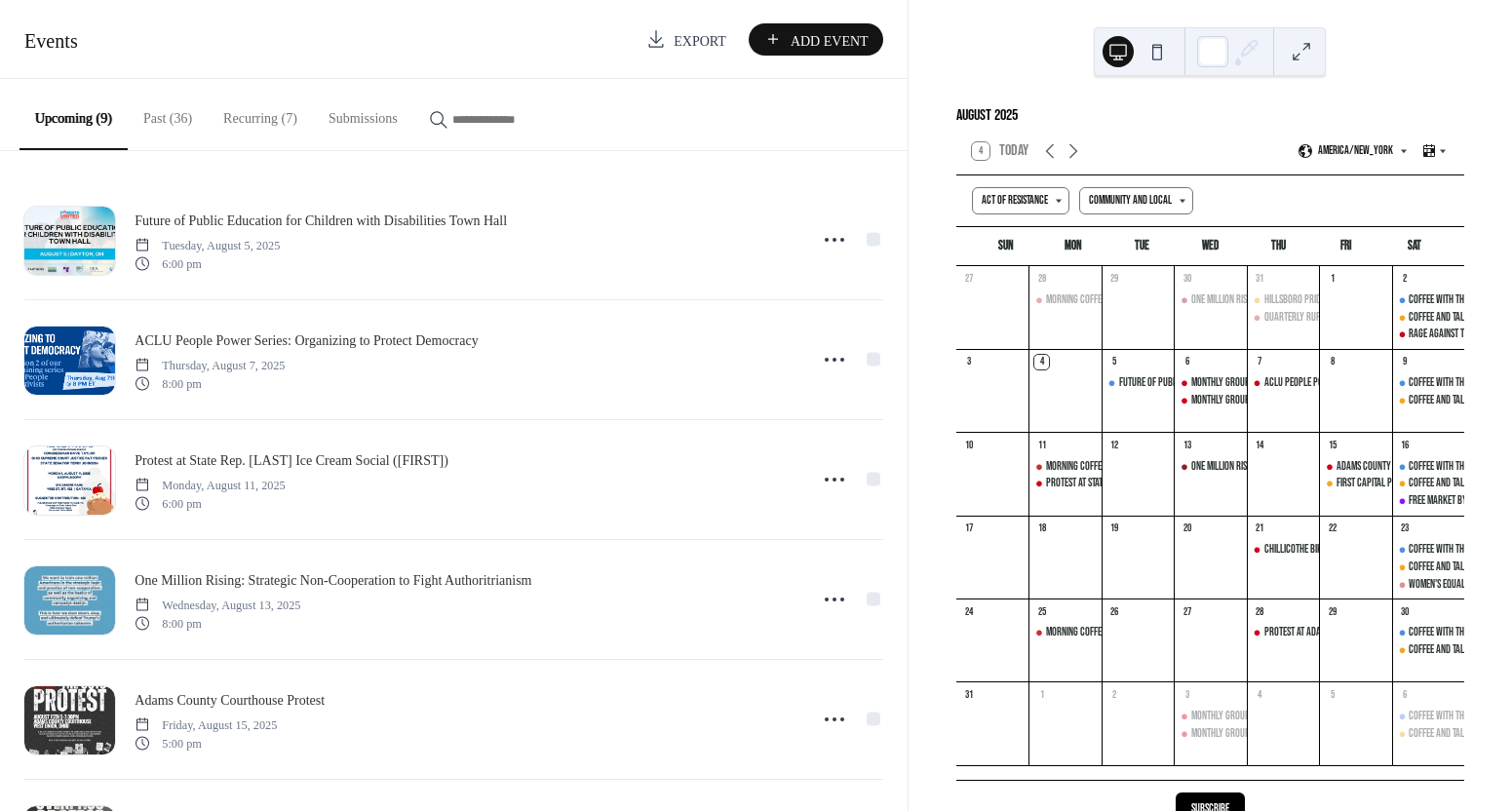 click on "Recurring (7)" at bounding box center (267, 113) 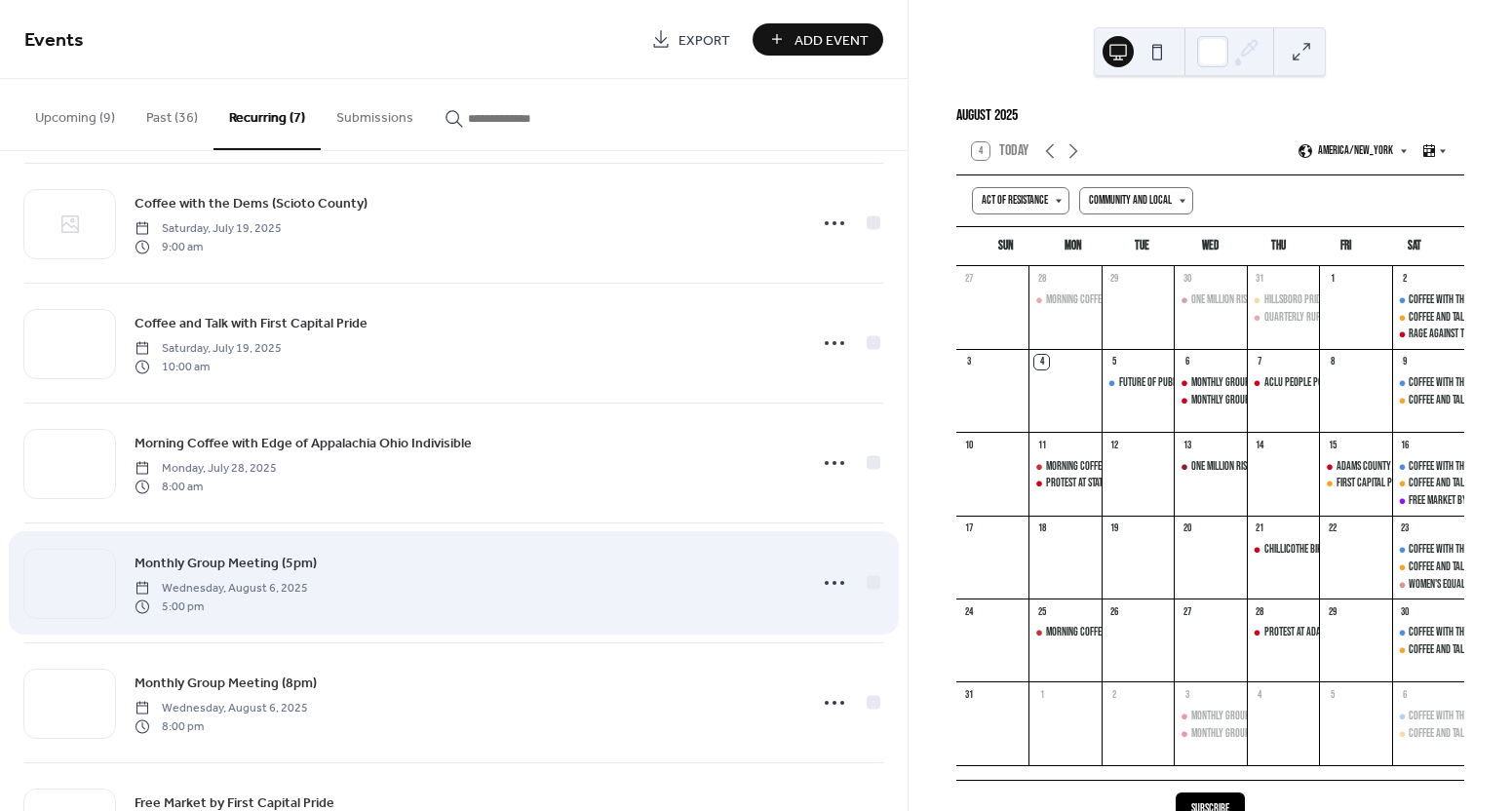 scroll, scrollTop: 133, scrollLeft: 0, axis: vertical 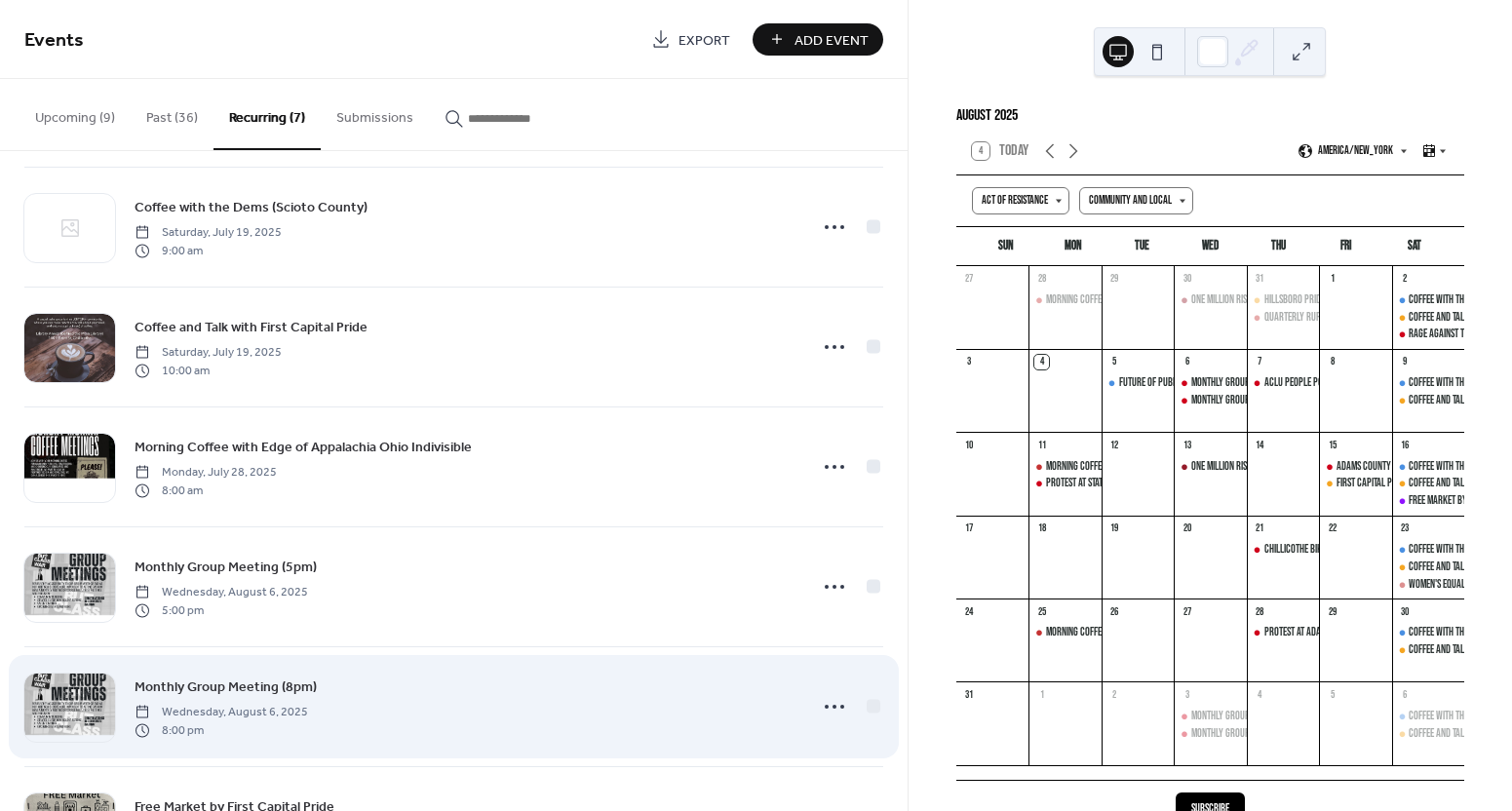 click on "Monthly Group Meeting (8pm)" at bounding box center [225, 687] 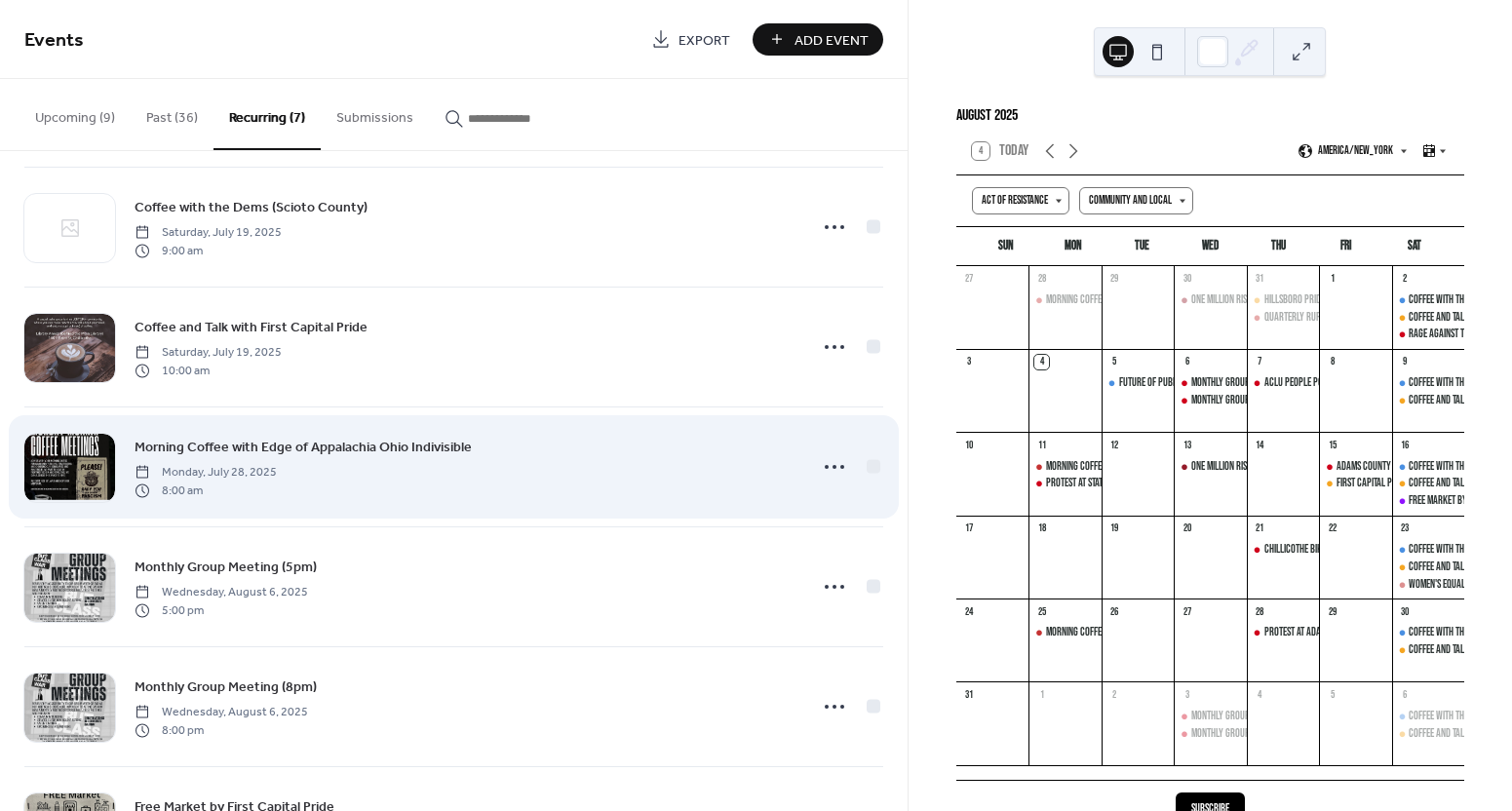 scroll, scrollTop: 132, scrollLeft: 0, axis: vertical 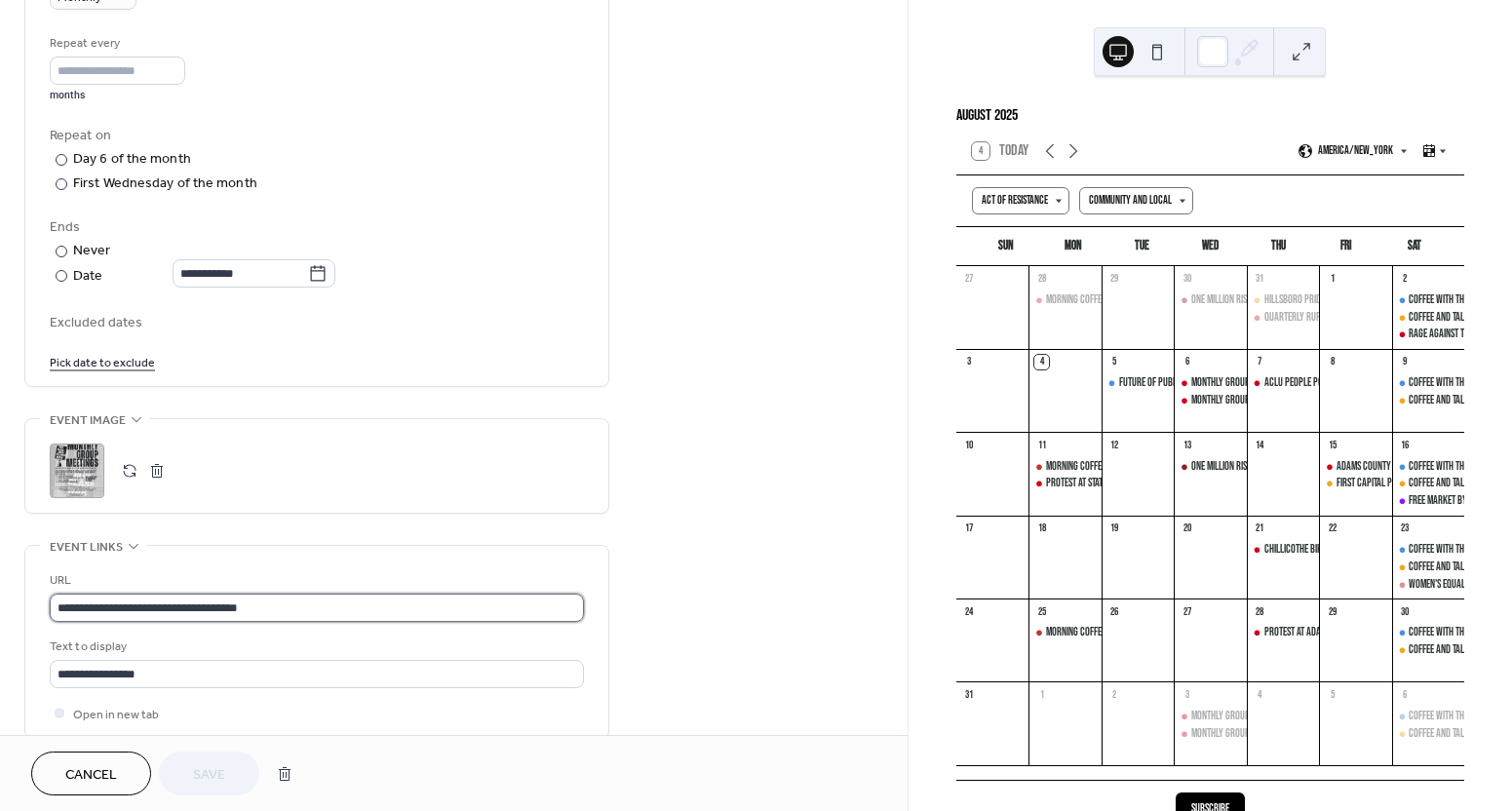 click on "**********" at bounding box center [317, 607] 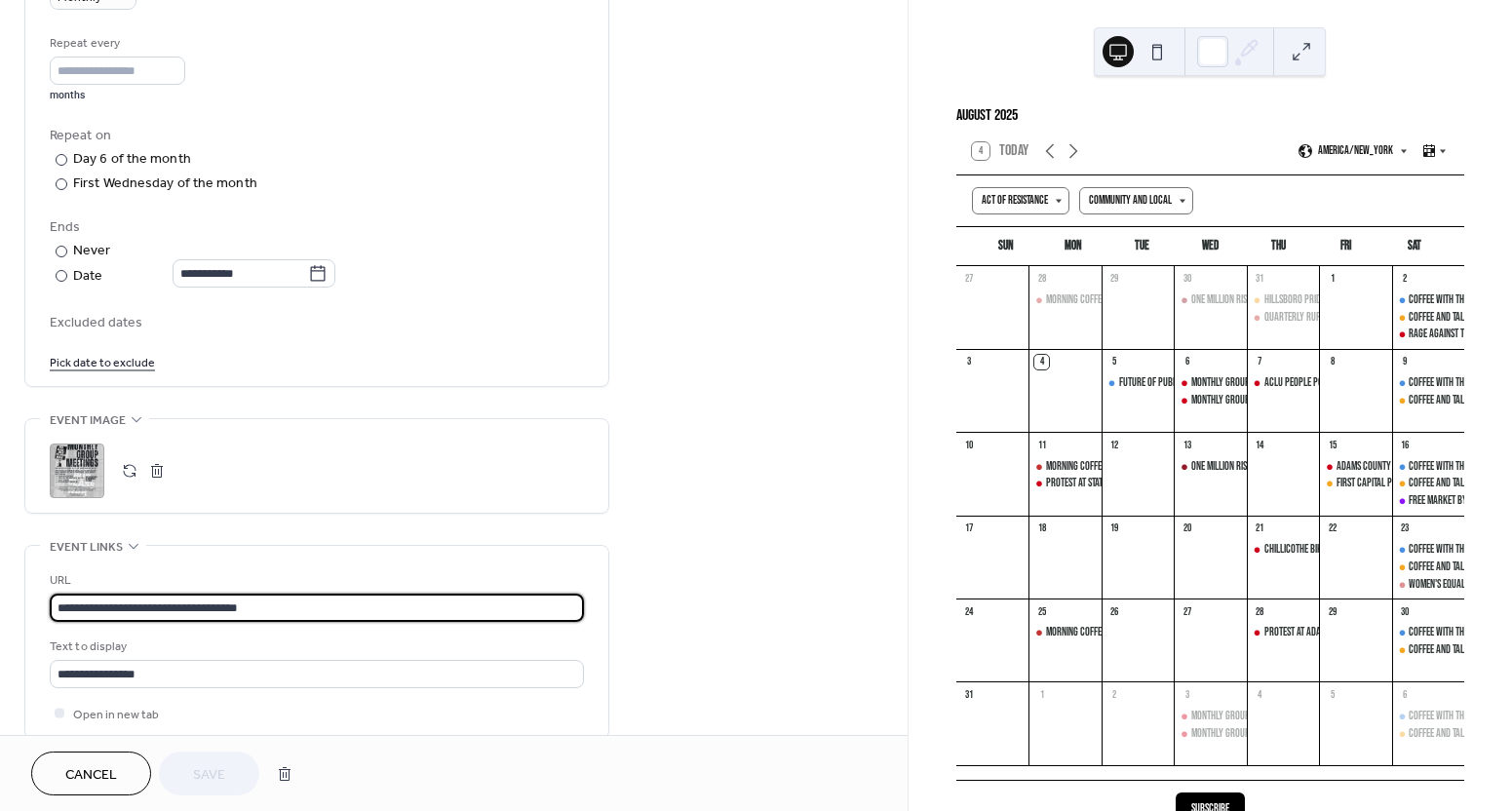 scroll, scrollTop: 0, scrollLeft: 0, axis: both 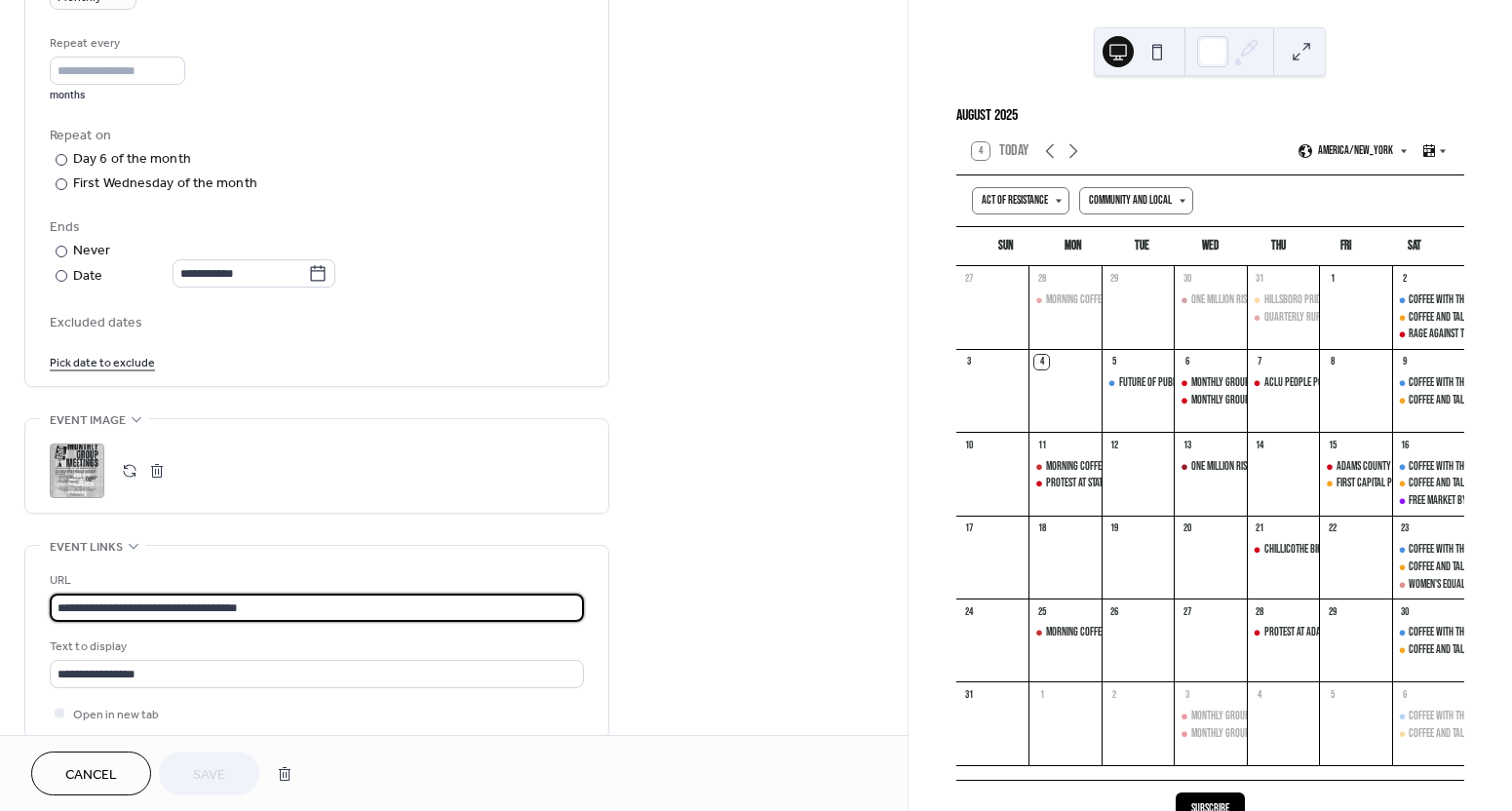 drag, startPoint x: 295, startPoint y: 608, endPoint x: 59, endPoint y: 605, distance: 236.0191 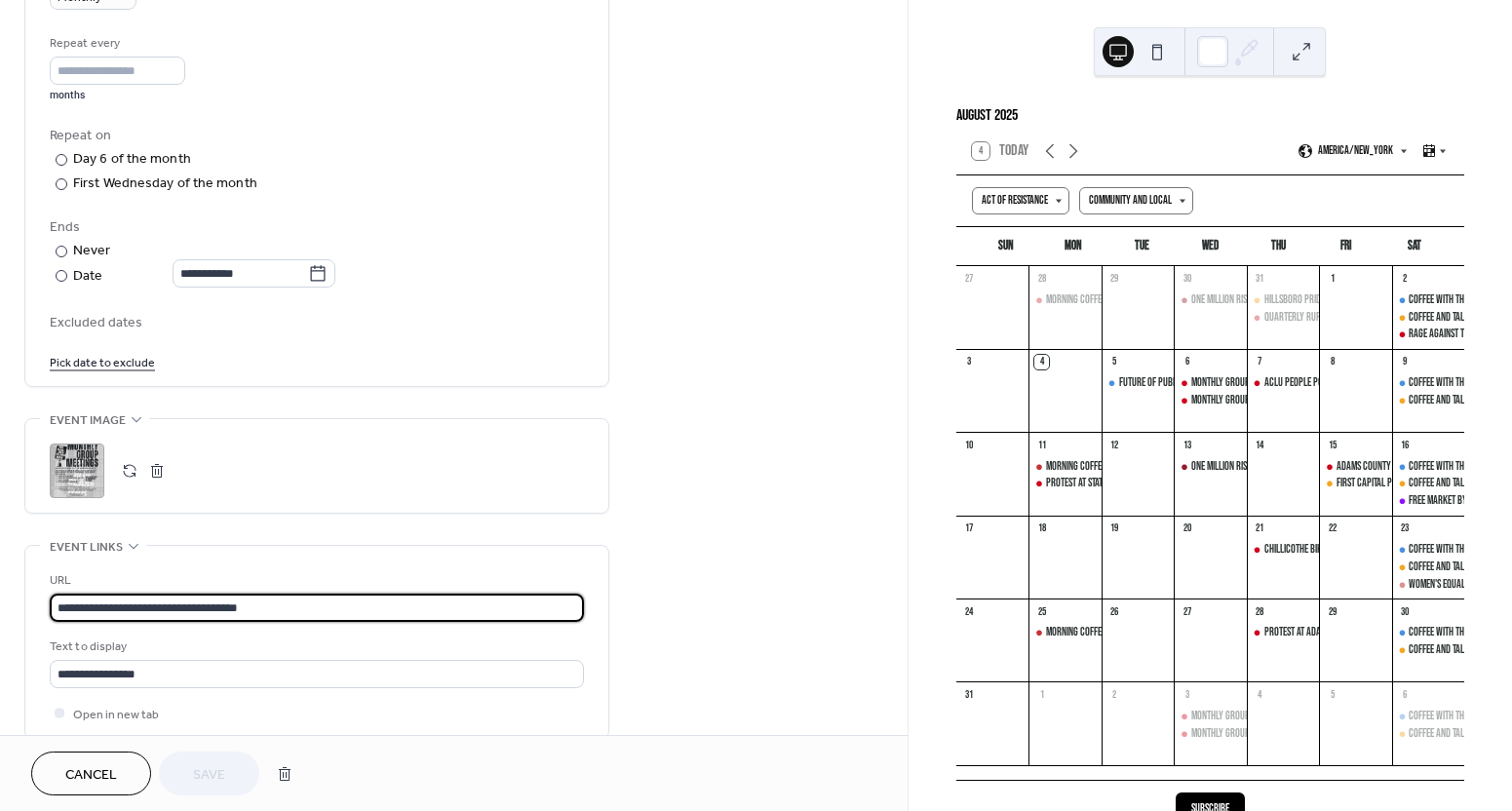 click on "**********" at bounding box center [317, 607] 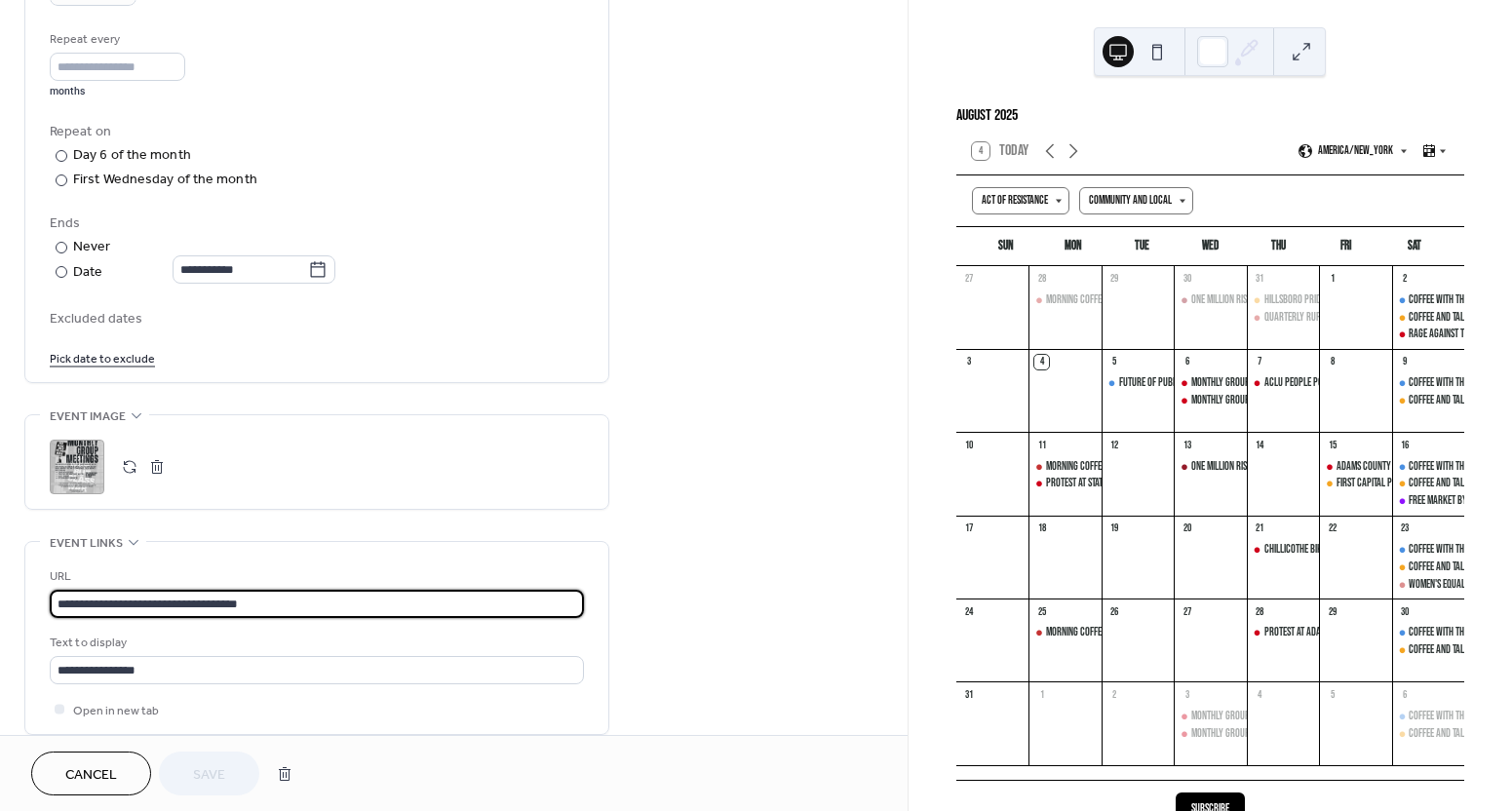 scroll, scrollTop: 913, scrollLeft: 0, axis: vertical 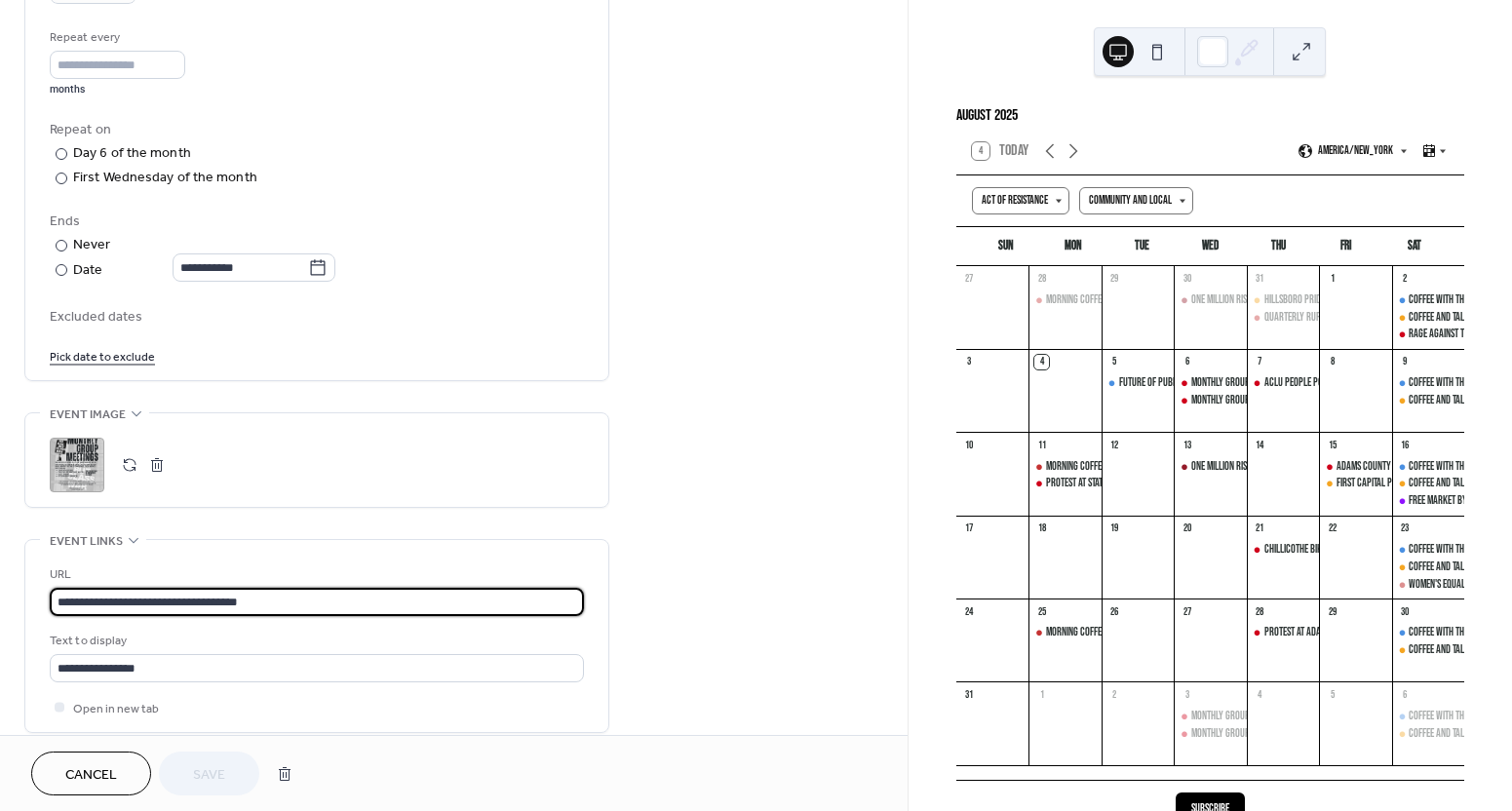 click on "**********" at bounding box center [317, 601] 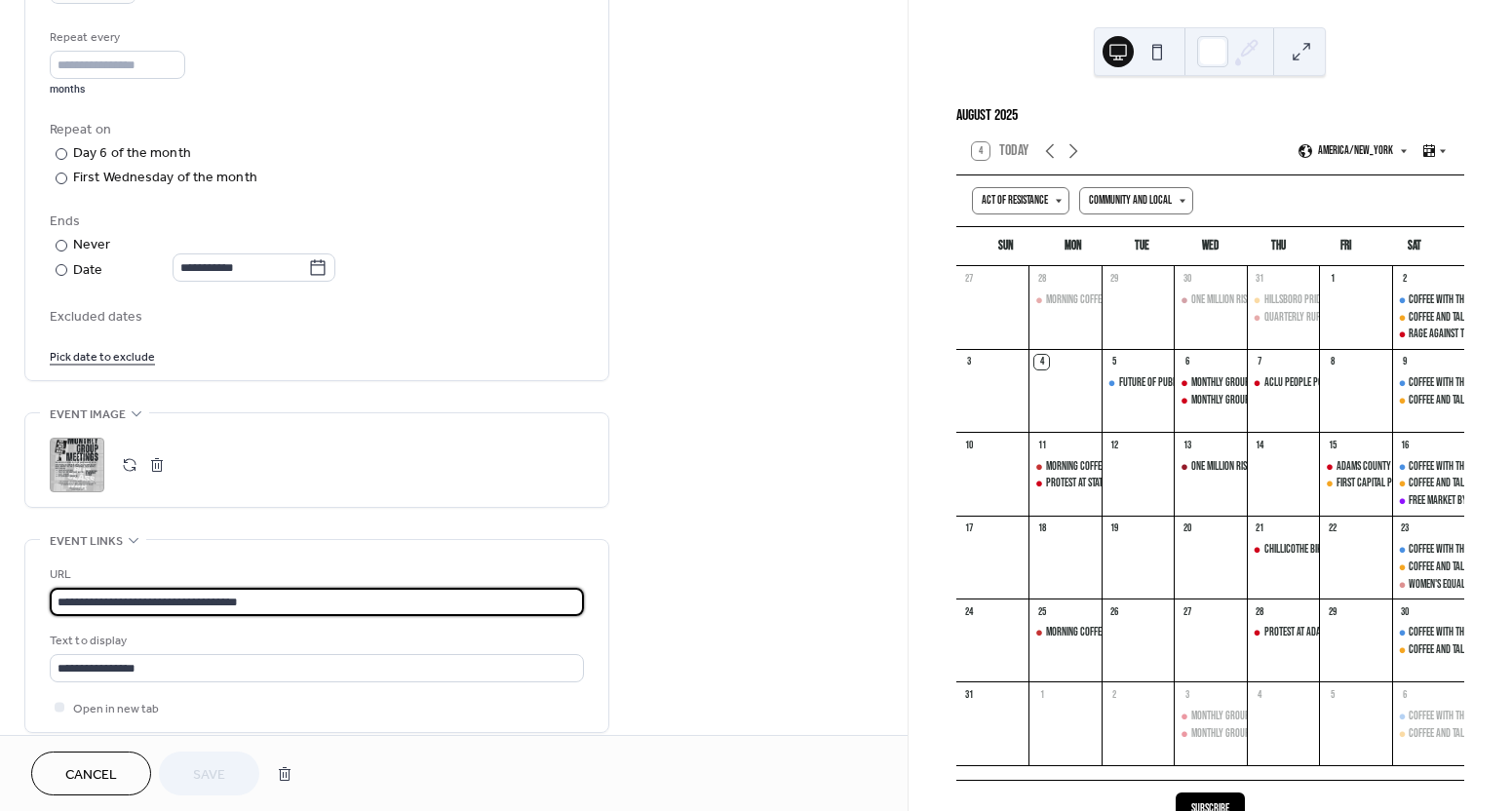 drag, startPoint x: 272, startPoint y: 602, endPoint x: 52, endPoint y: 603, distance: 220.00227 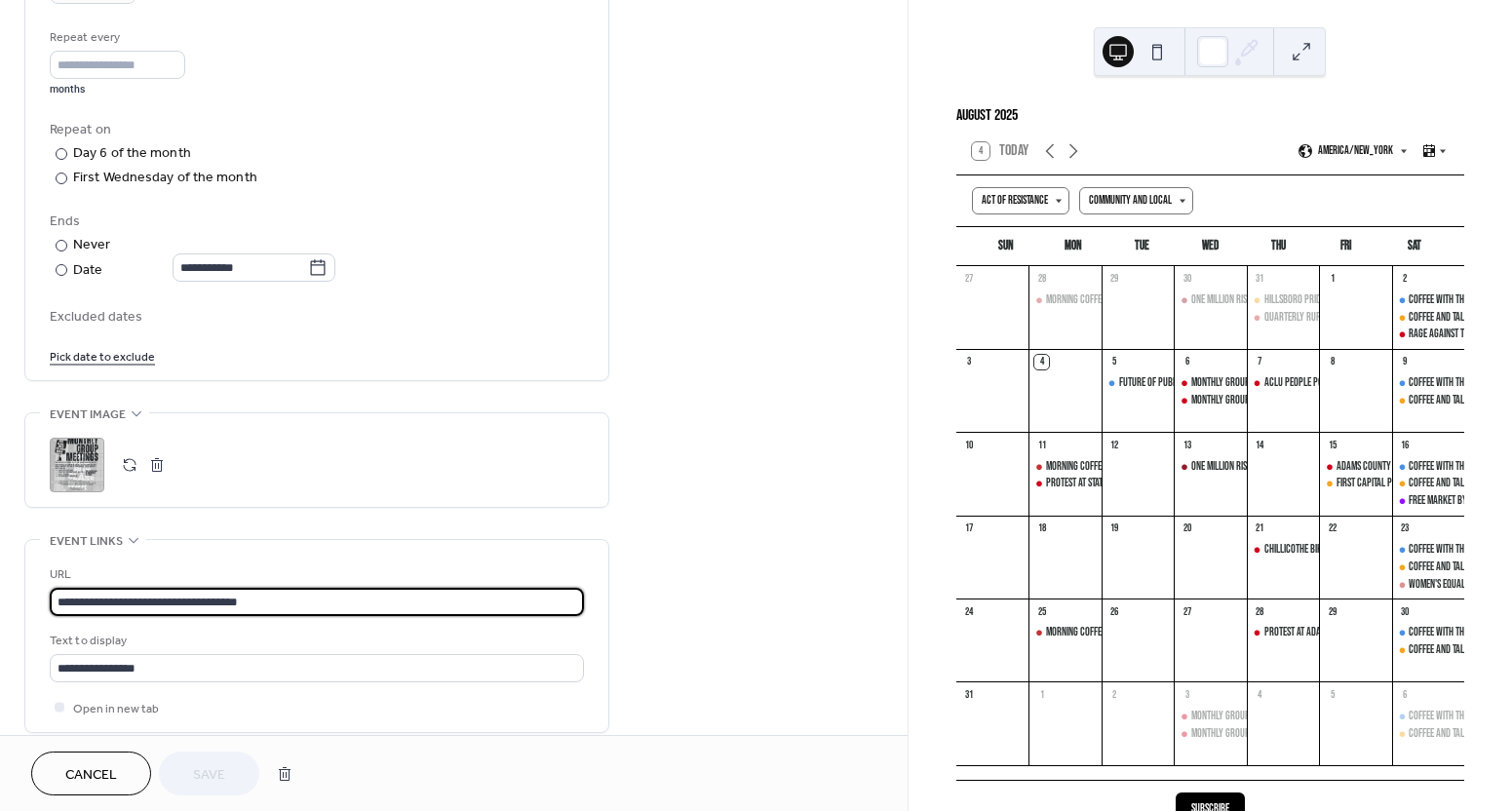 click on "**********" at bounding box center (317, 601) 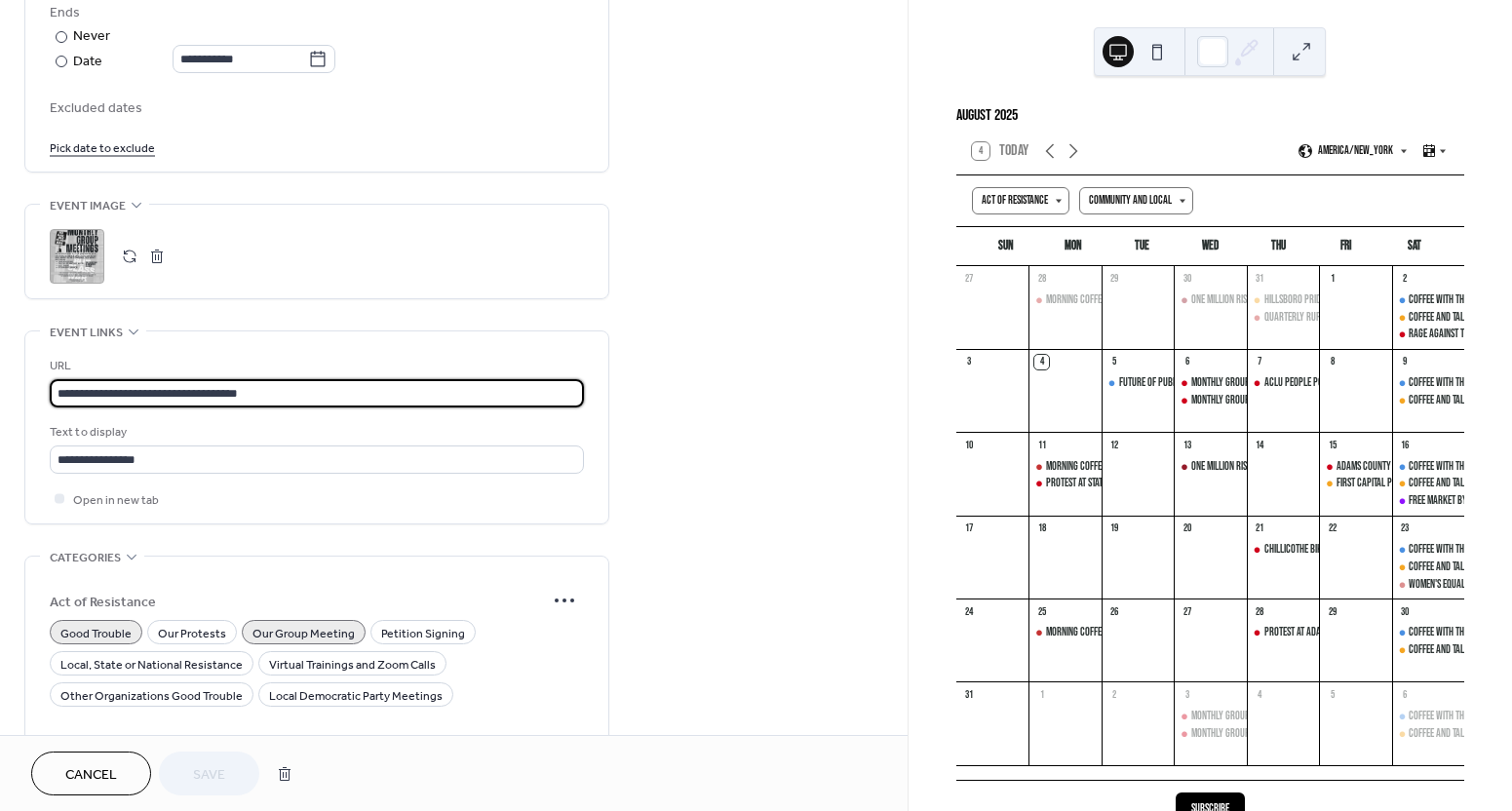 scroll, scrollTop: 1130, scrollLeft: 0, axis: vertical 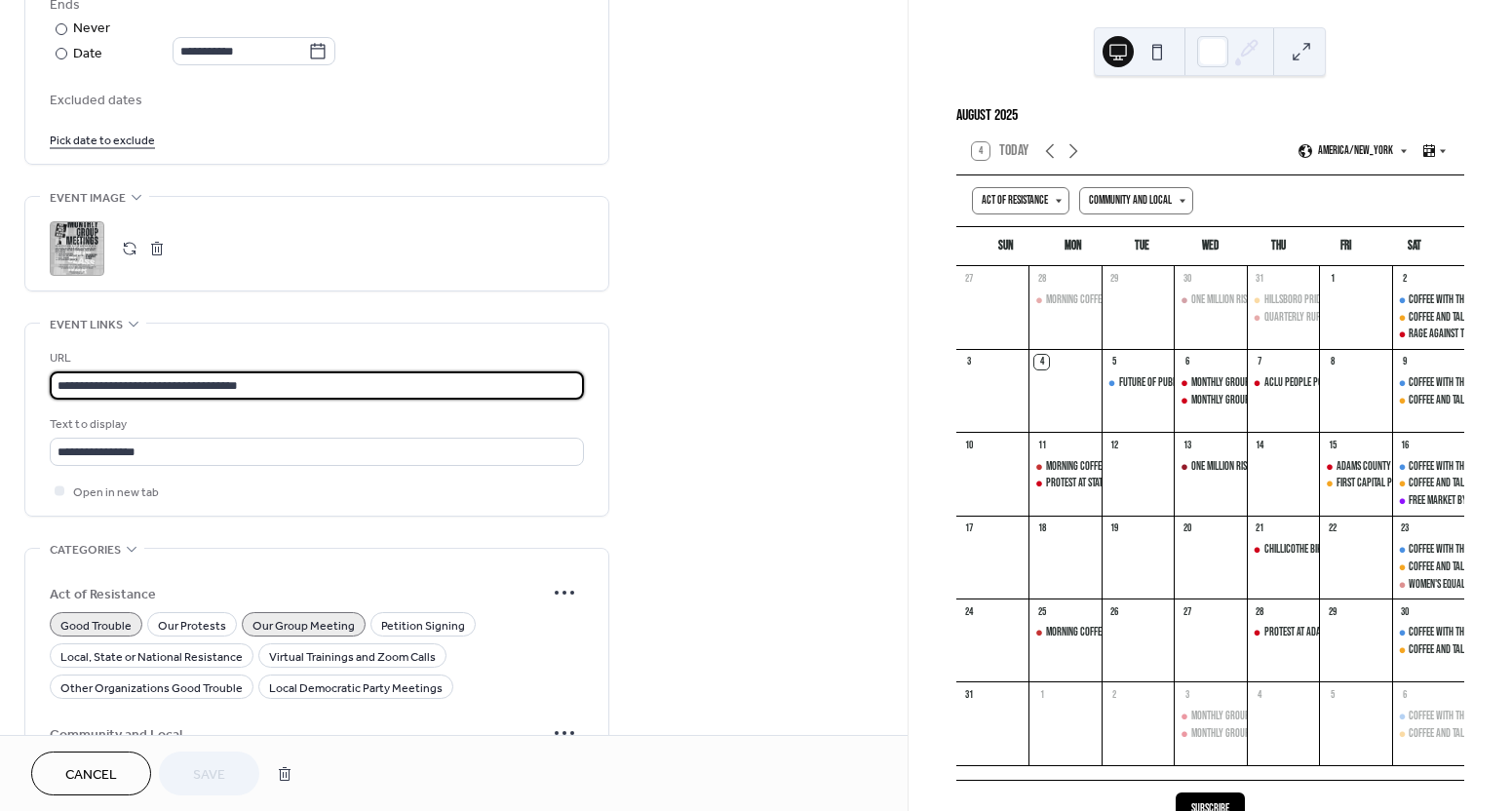click on "**********" at bounding box center [317, 385] 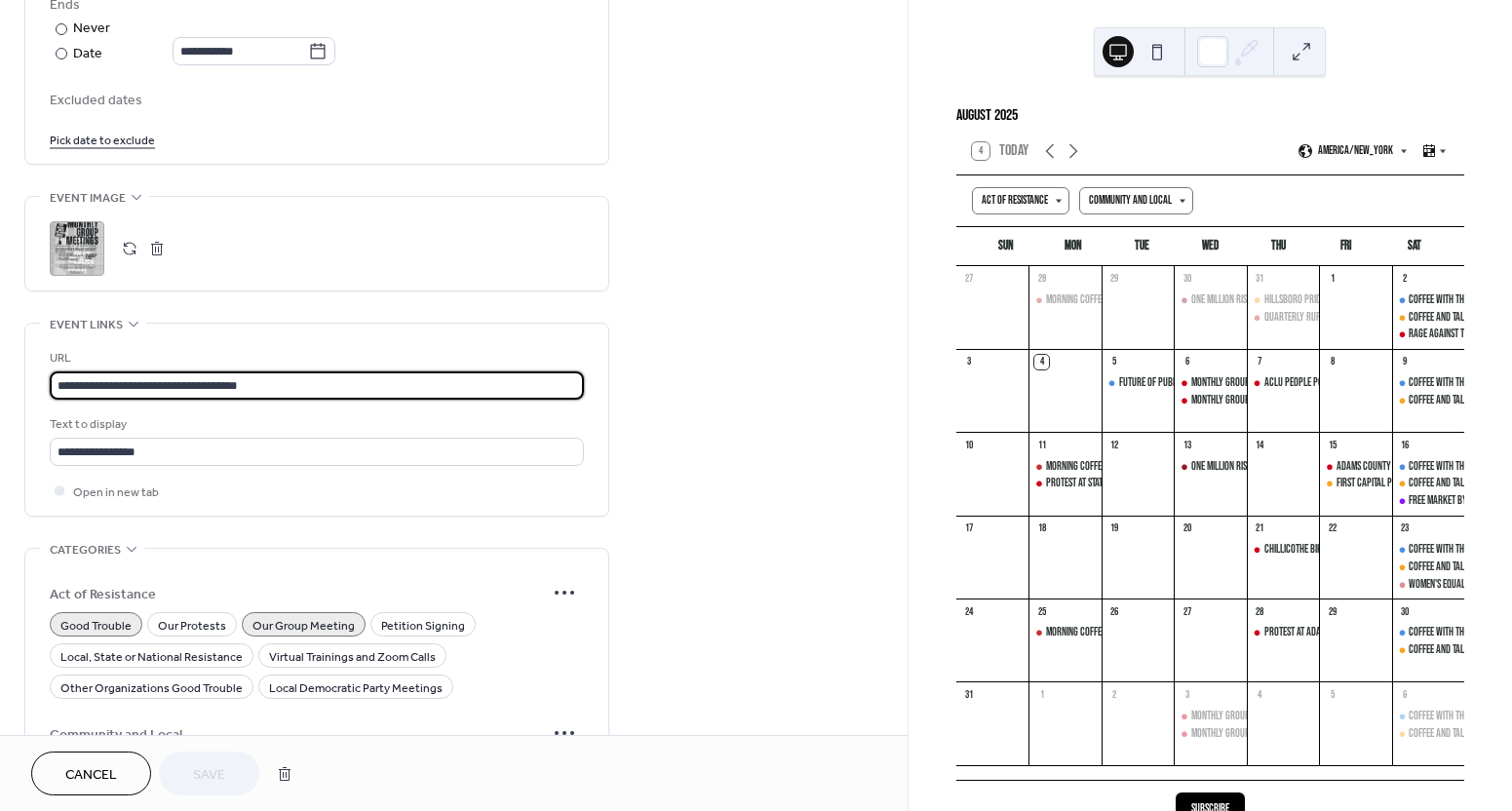 drag, startPoint x: 269, startPoint y: 386, endPoint x: 58, endPoint y: 385, distance: 211.0024 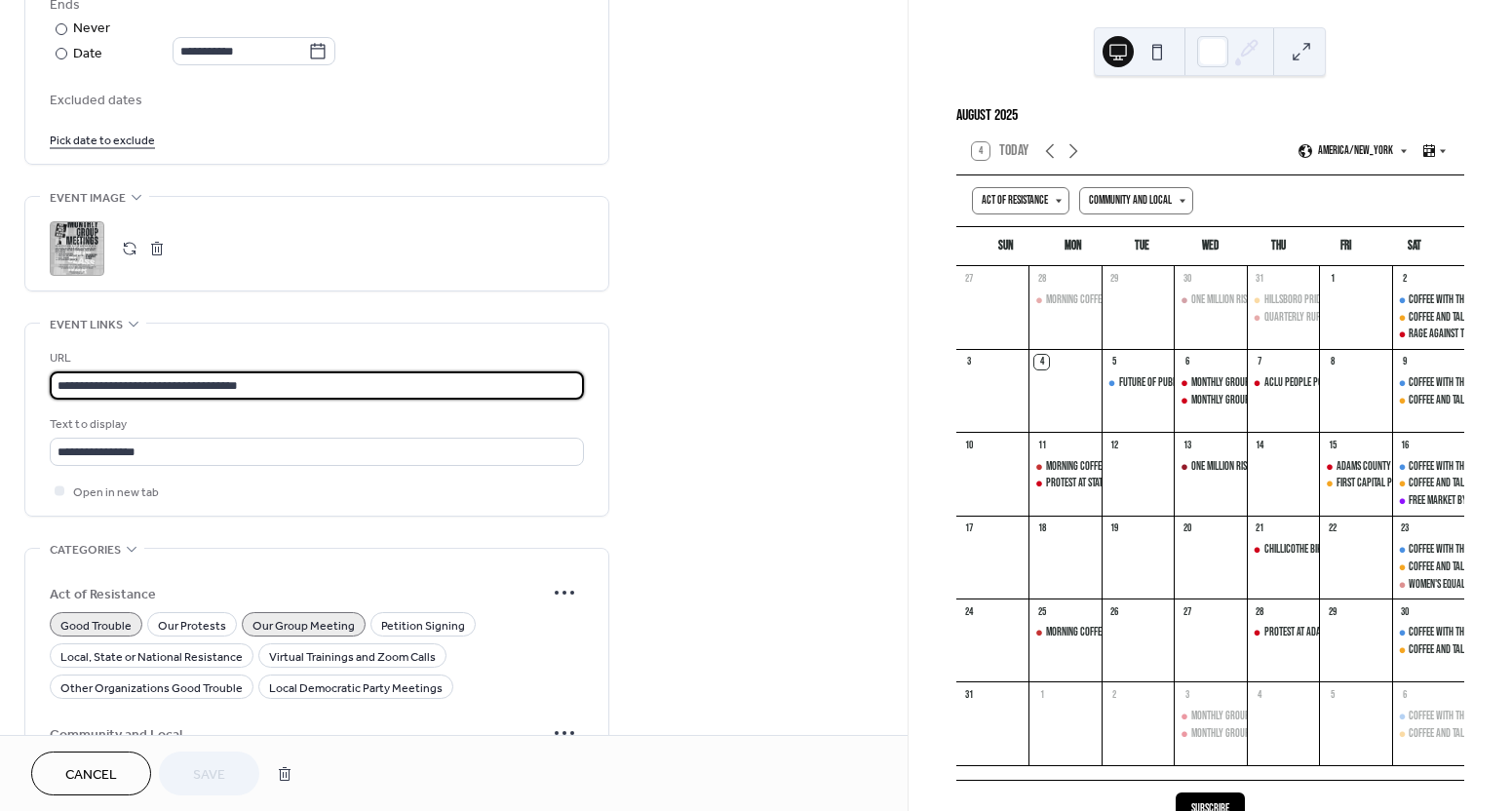 click on "**********" at bounding box center [317, 385] 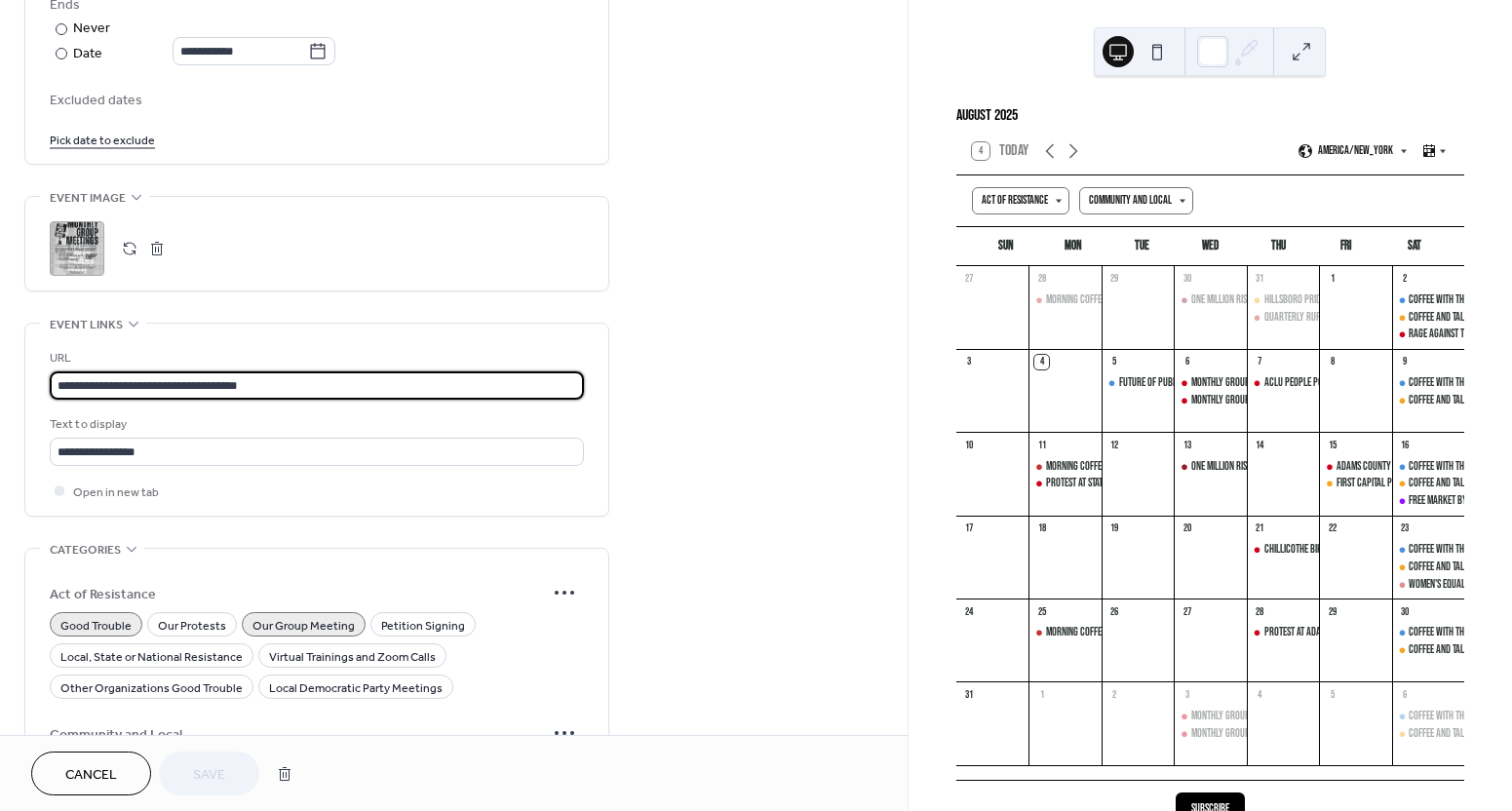 click on "**********" at bounding box center [317, 385] 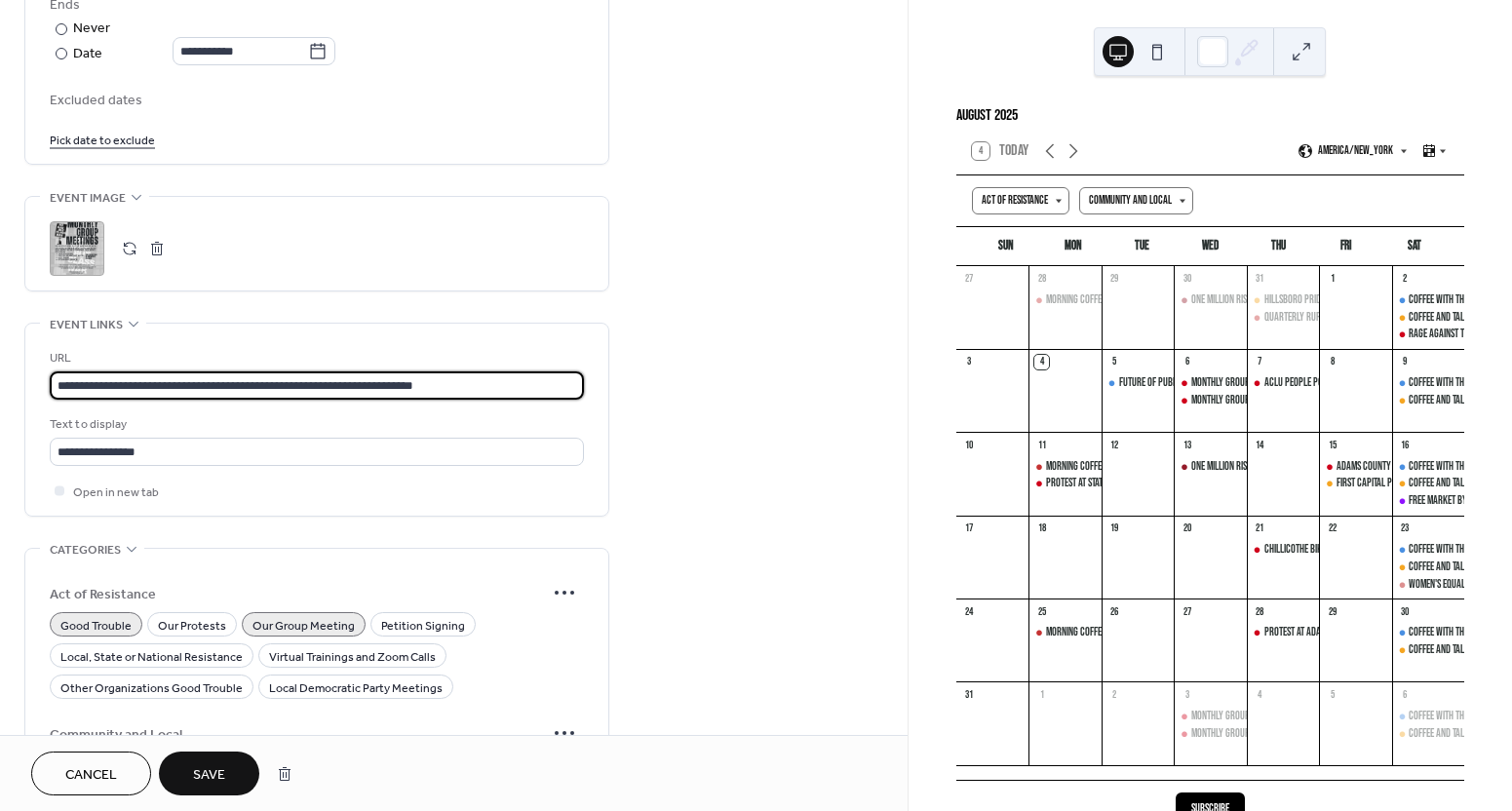 type on "**********" 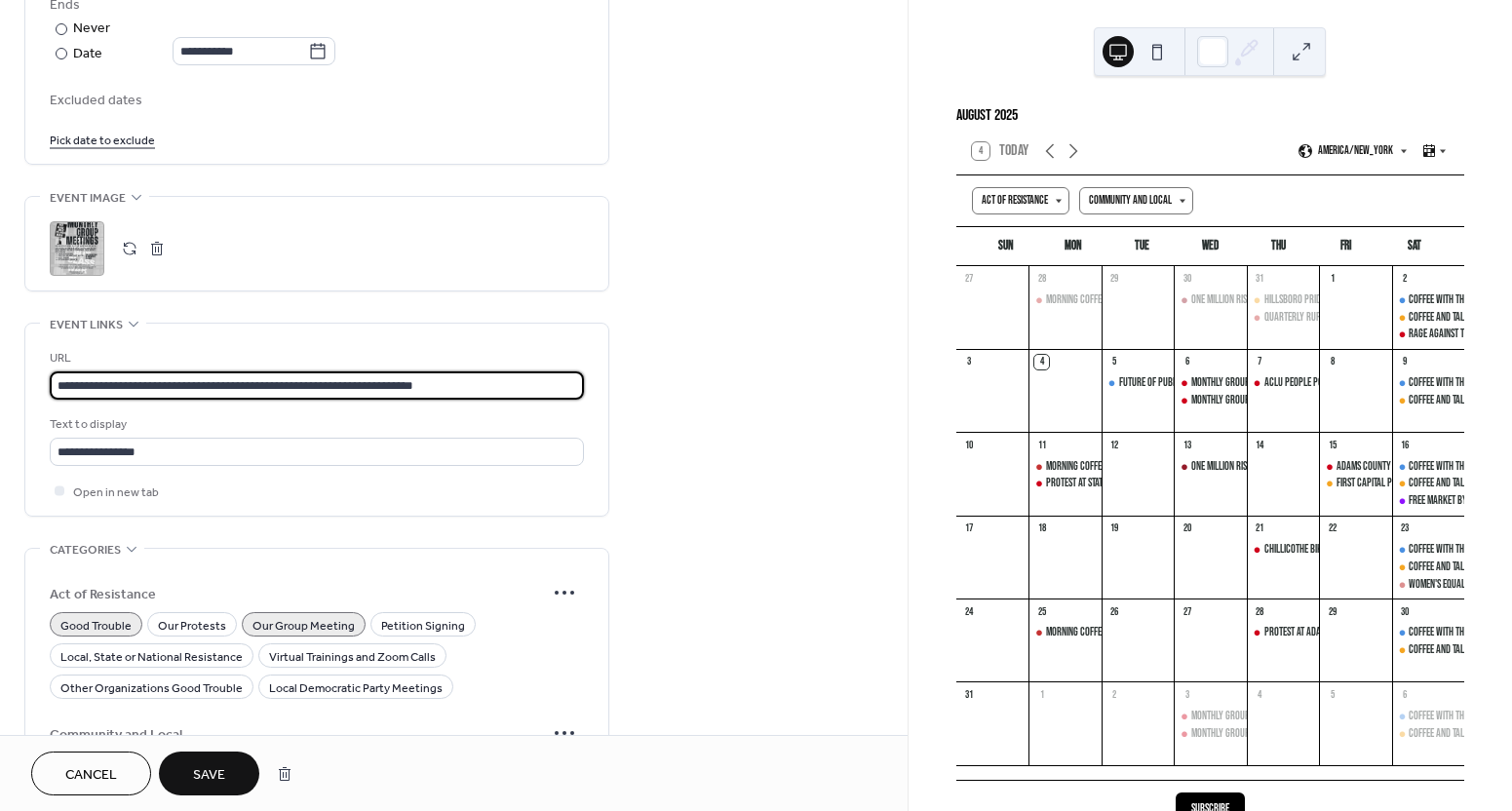 drag, startPoint x: 462, startPoint y: 382, endPoint x: 60, endPoint y: 384, distance: 402.00498 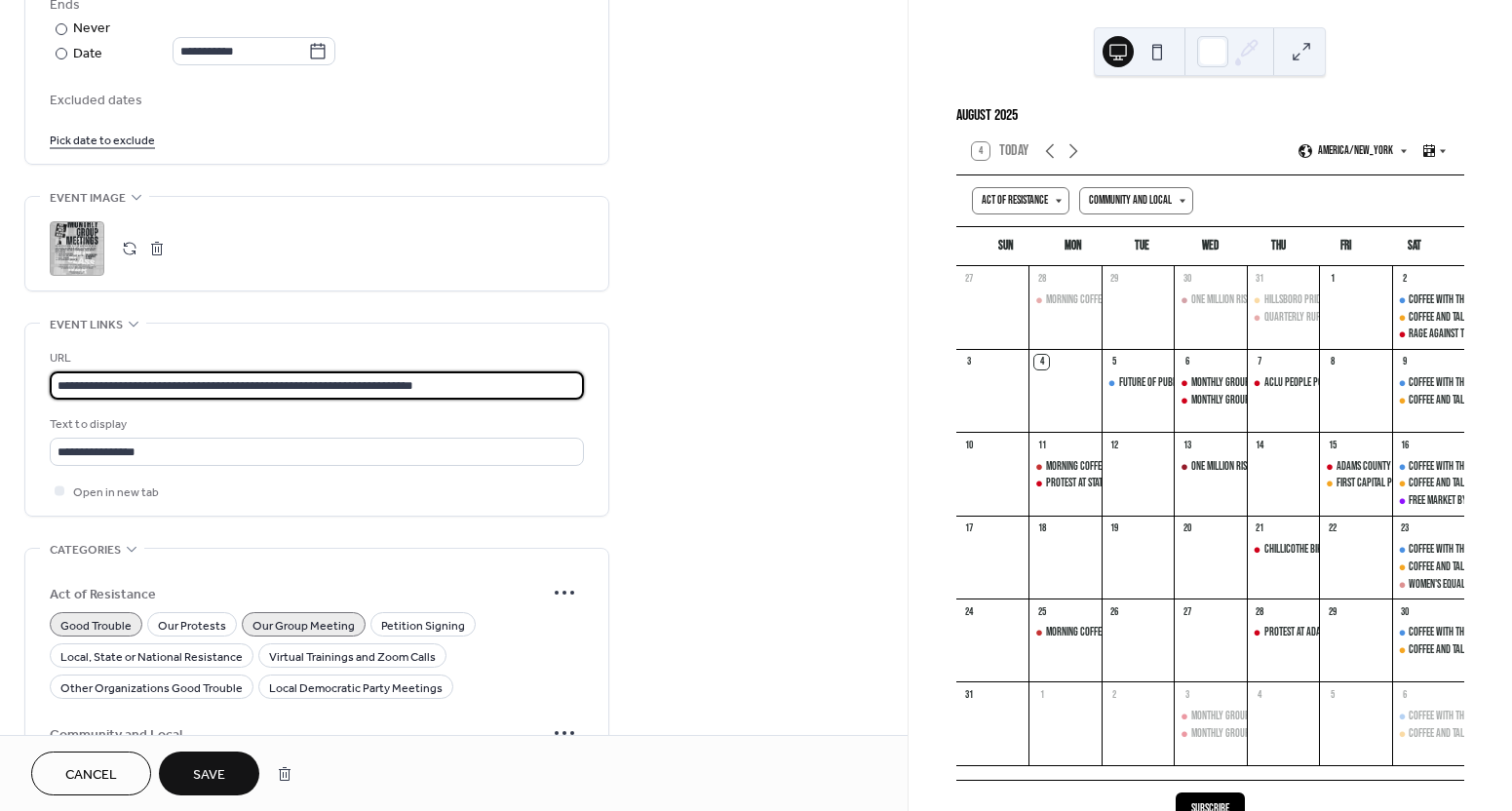 click on "**********" at bounding box center [317, 385] 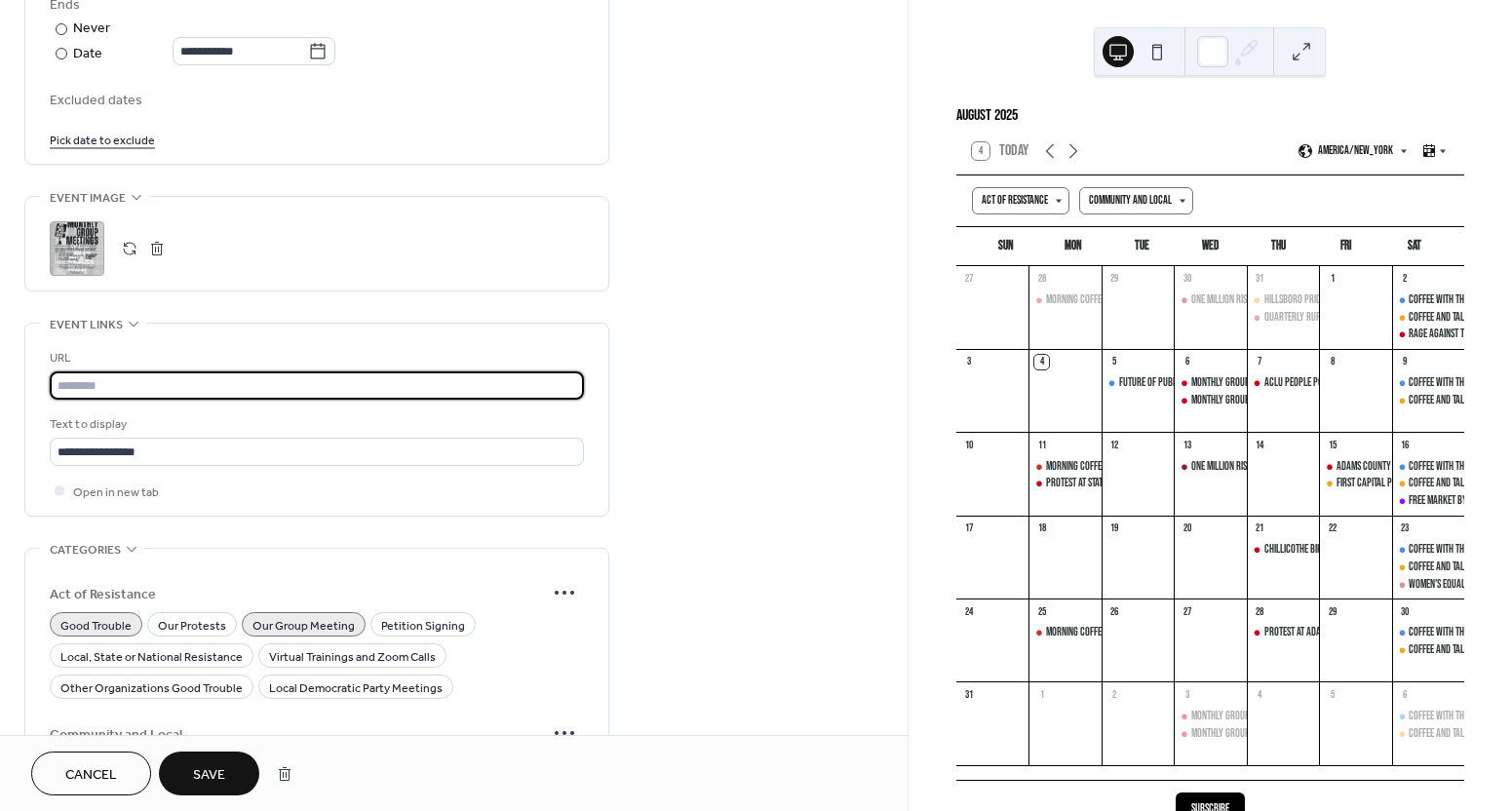 paste on "**********" 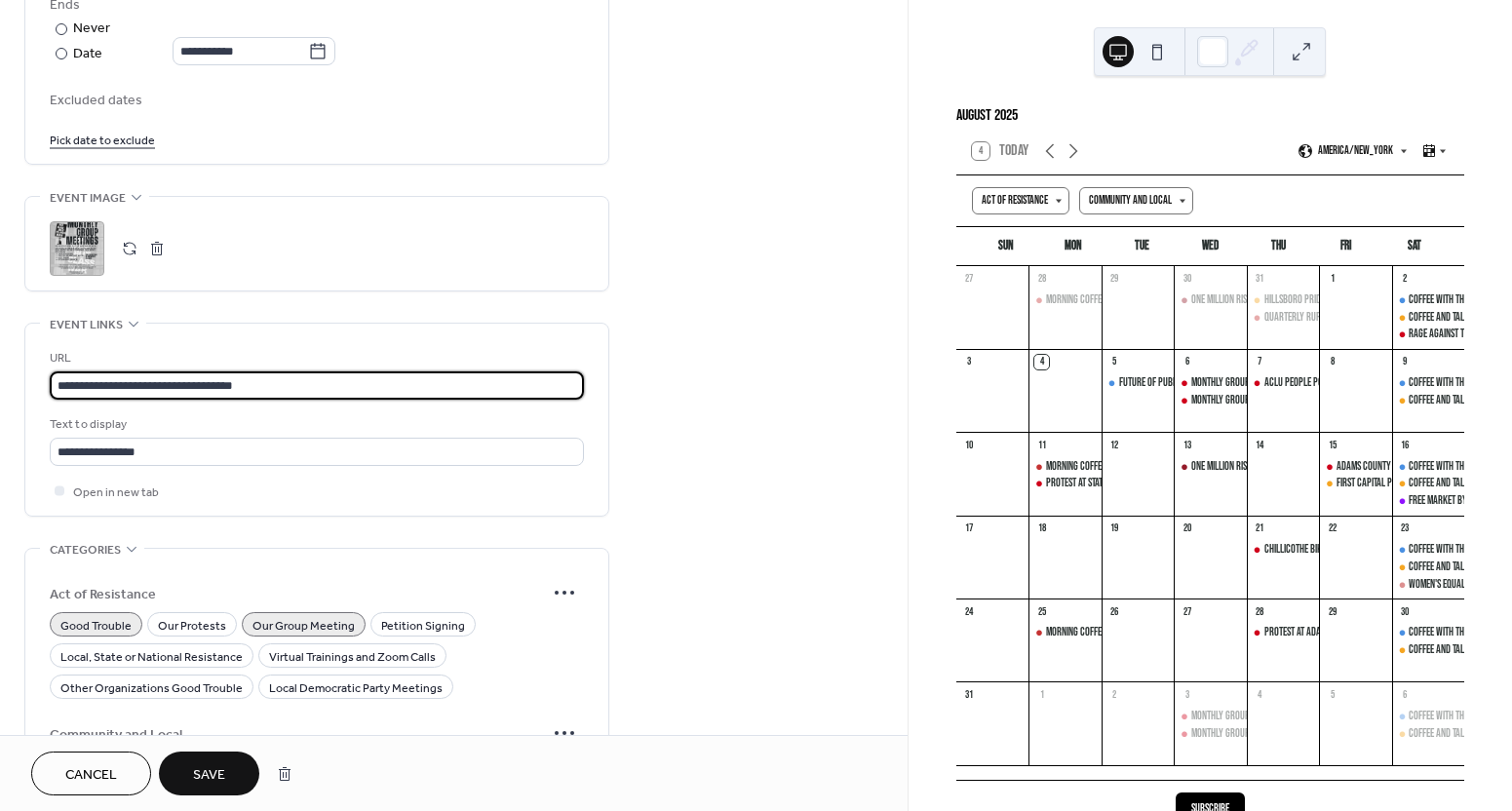 type on "**********" 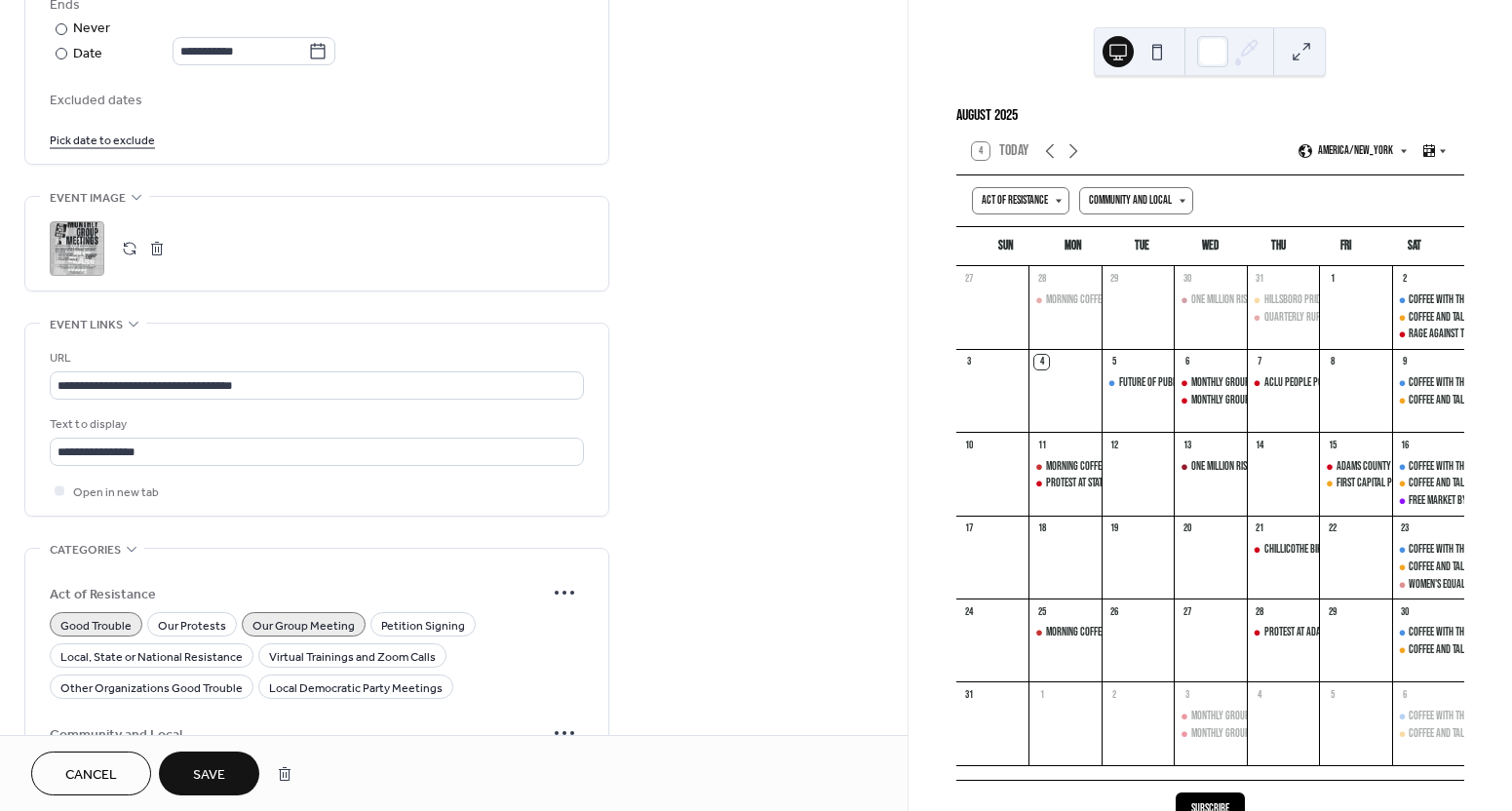 click on "**********" at bounding box center (453, 25) 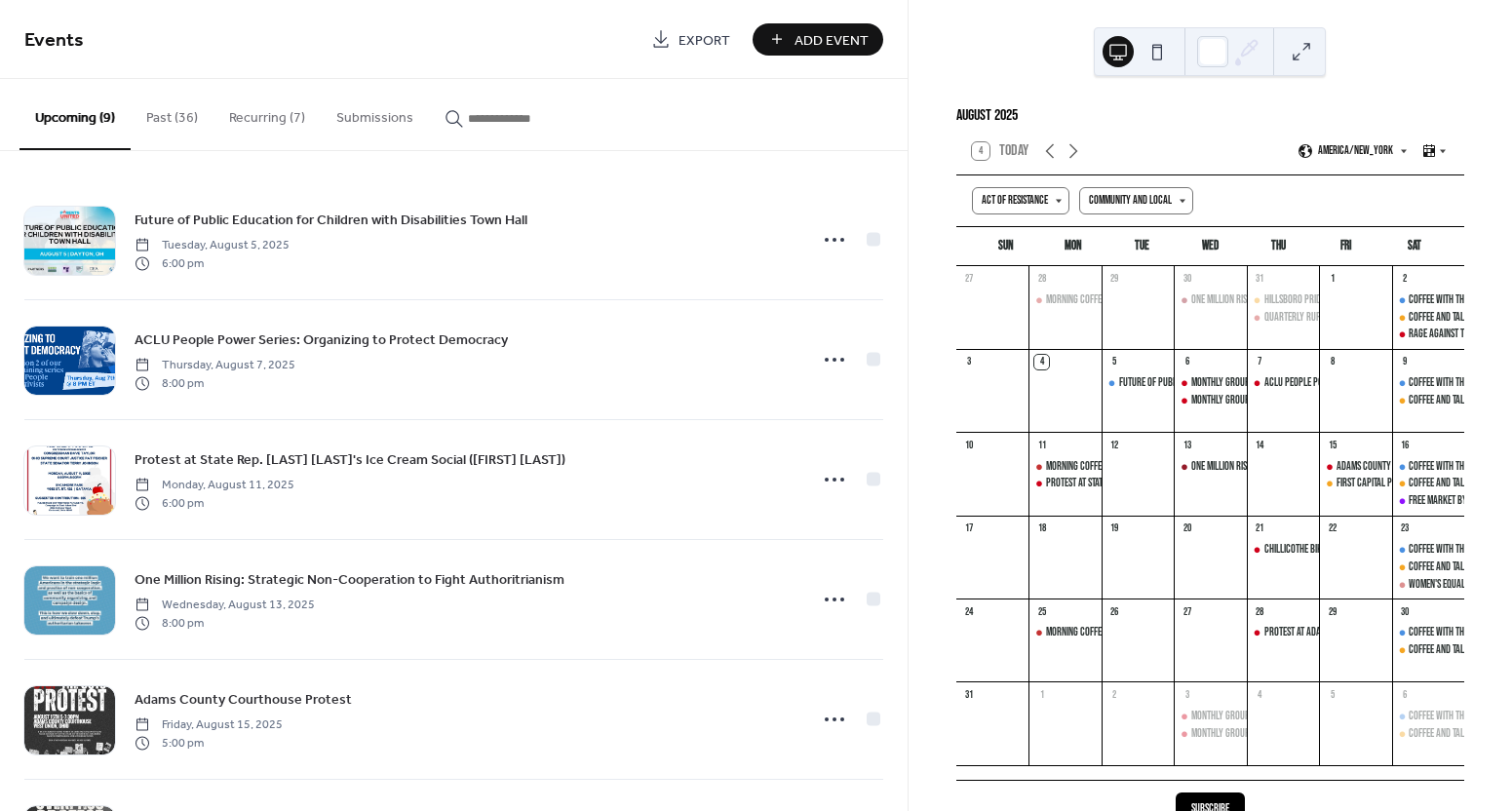 click on "Recurring (7)" at bounding box center [267, 113] 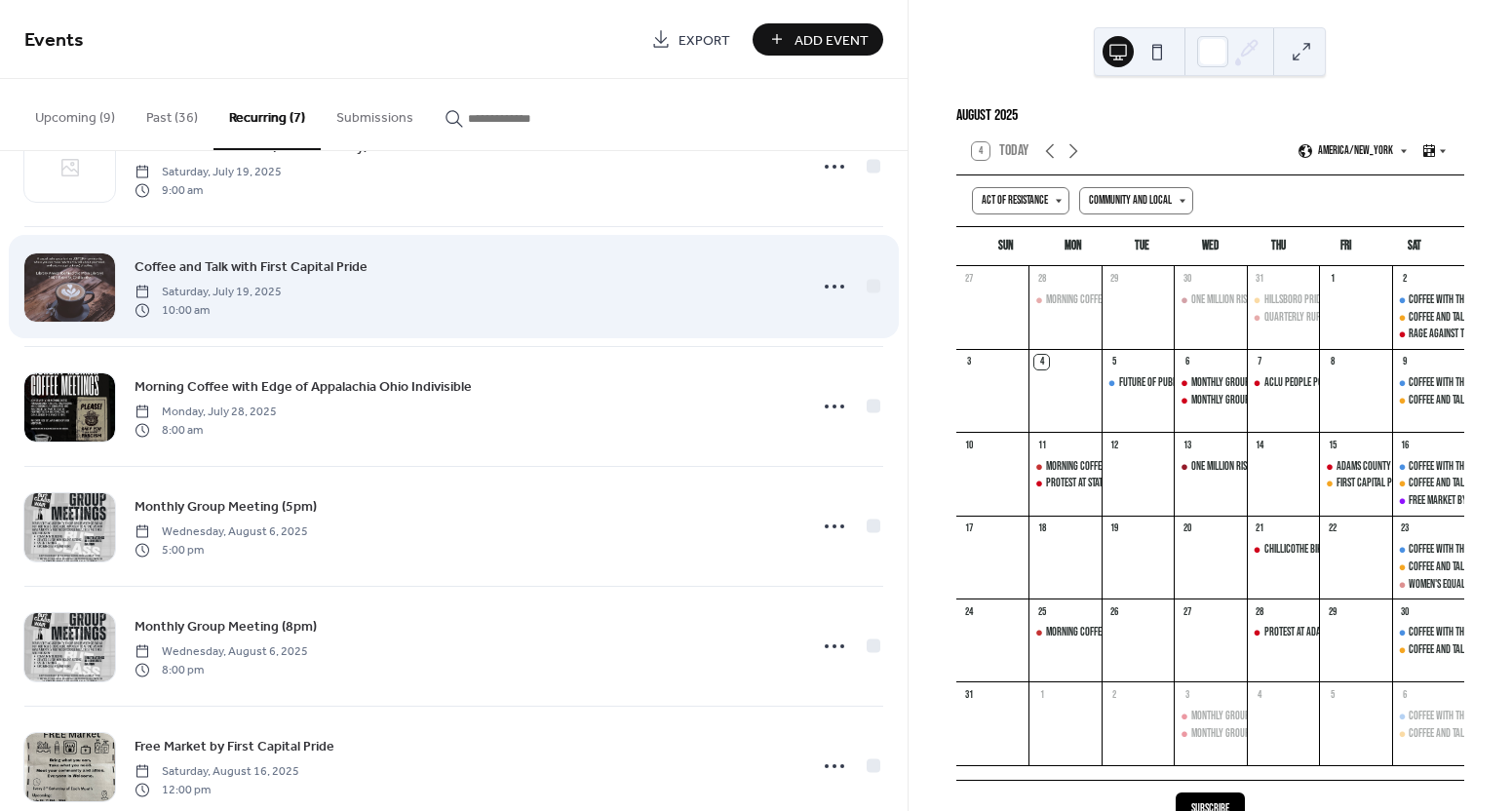scroll, scrollTop: 195, scrollLeft: 0, axis: vertical 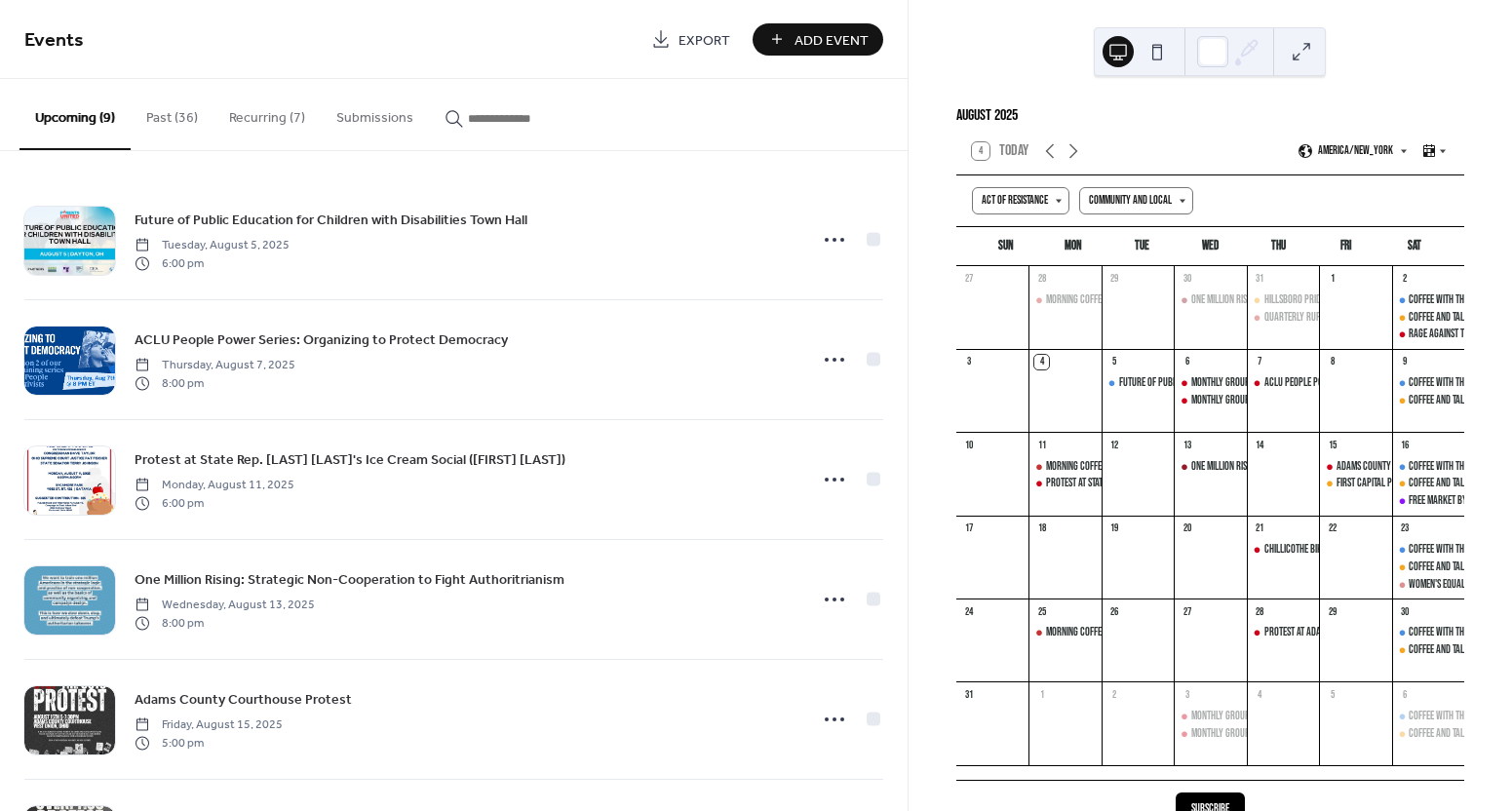 click on "Recurring (7)" at bounding box center (267, 113) 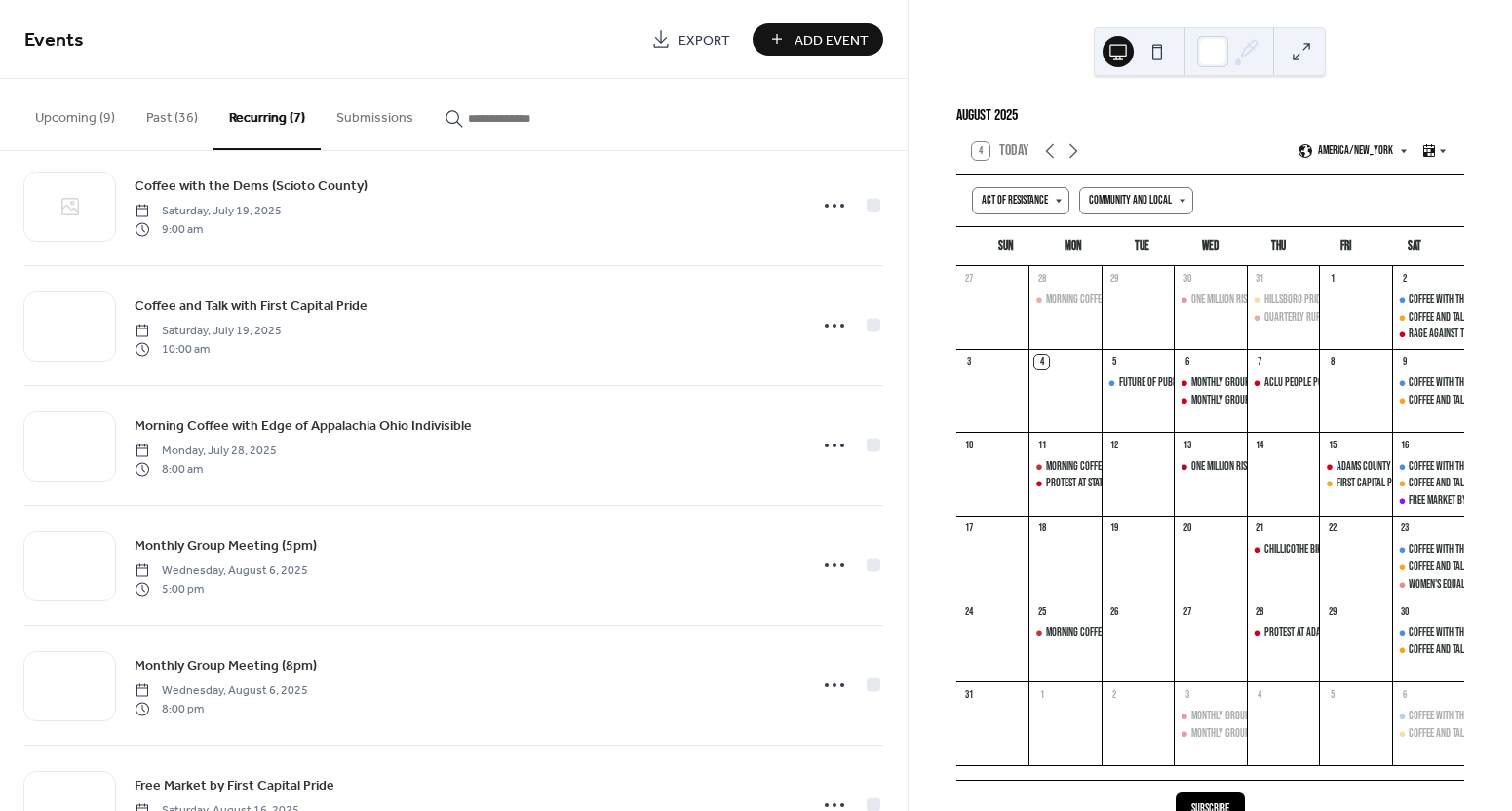 scroll, scrollTop: 237, scrollLeft: 0, axis: vertical 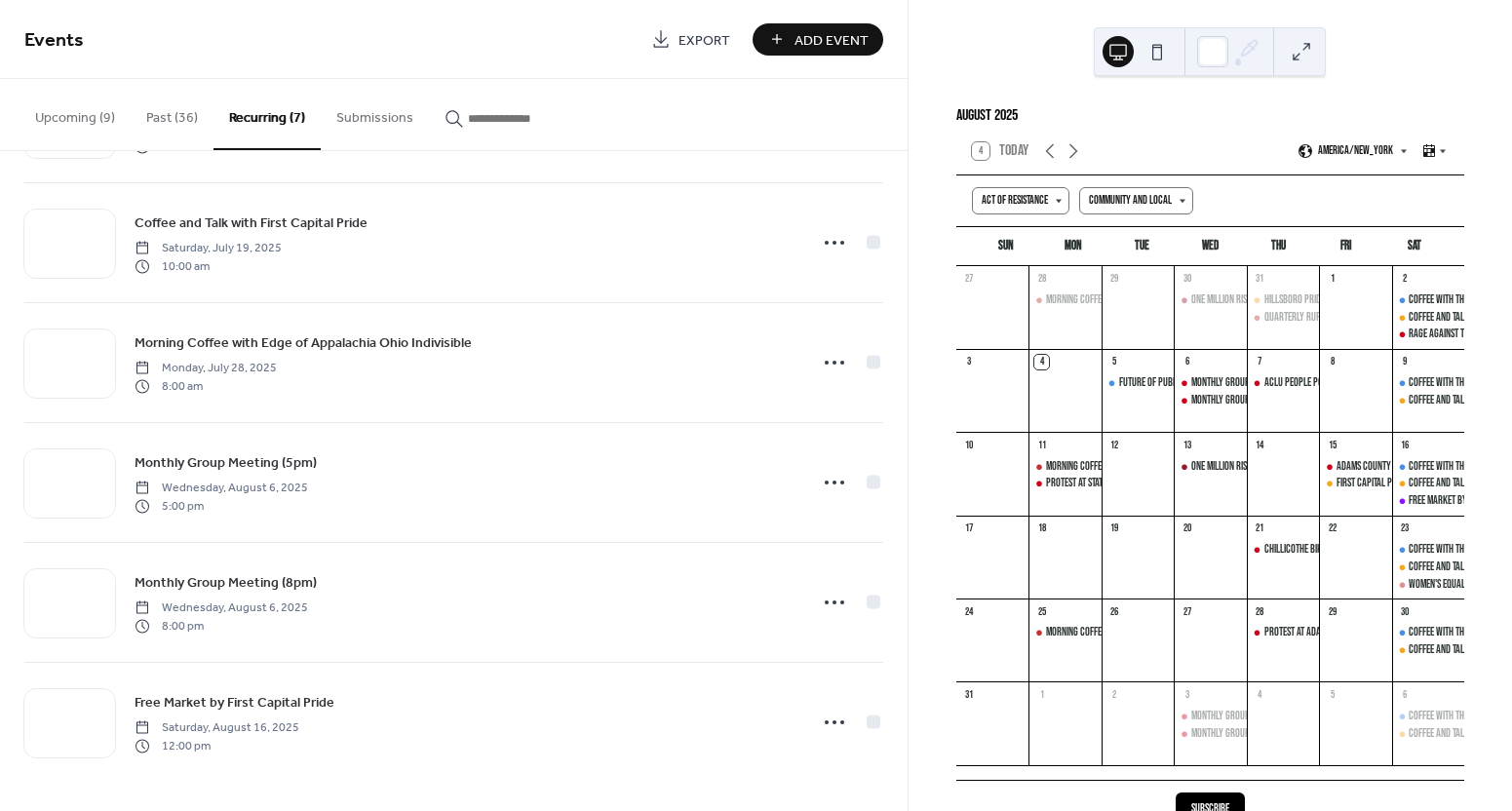 click on "Upcoming (9)" at bounding box center (75, 113) 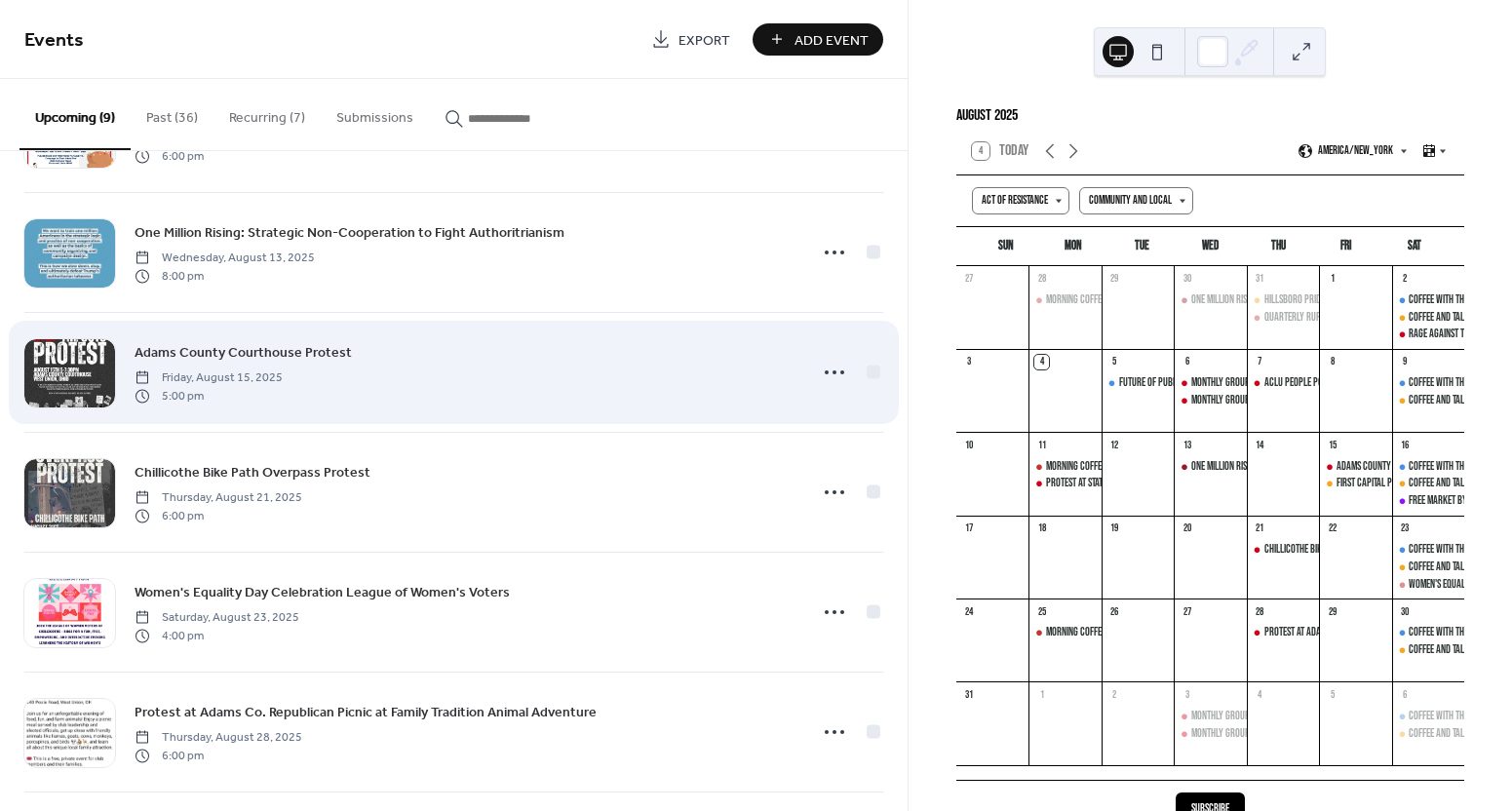 scroll, scrollTop: 477, scrollLeft: 0, axis: vertical 